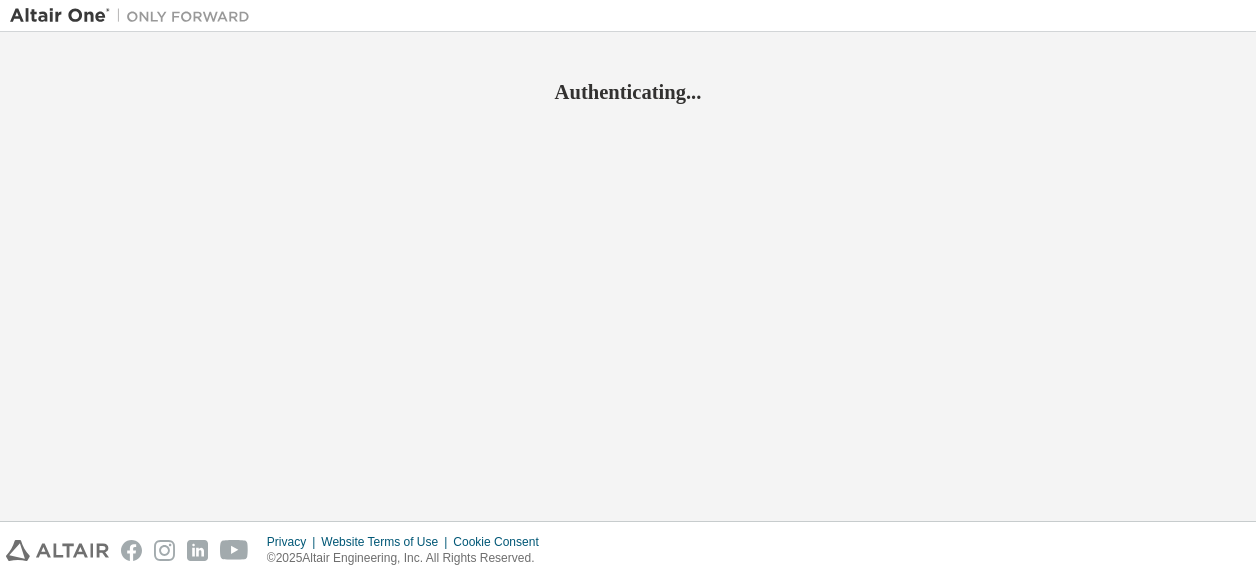 scroll, scrollTop: 0, scrollLeft: 0, axis: both 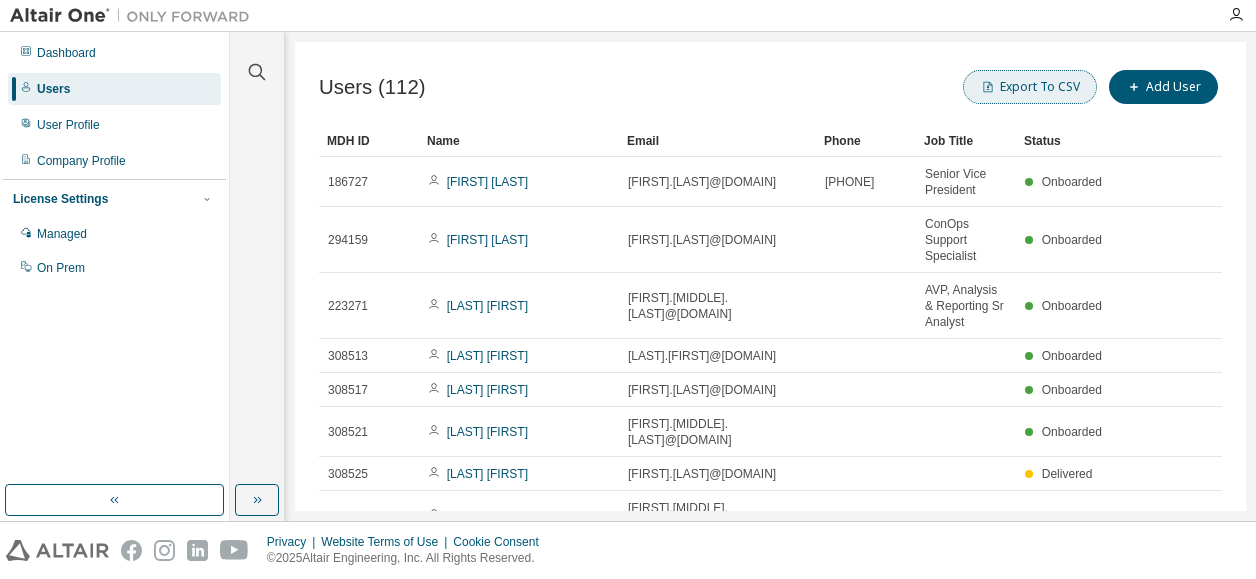 click on "Export To CSV" at bounding box center (1030, 87) 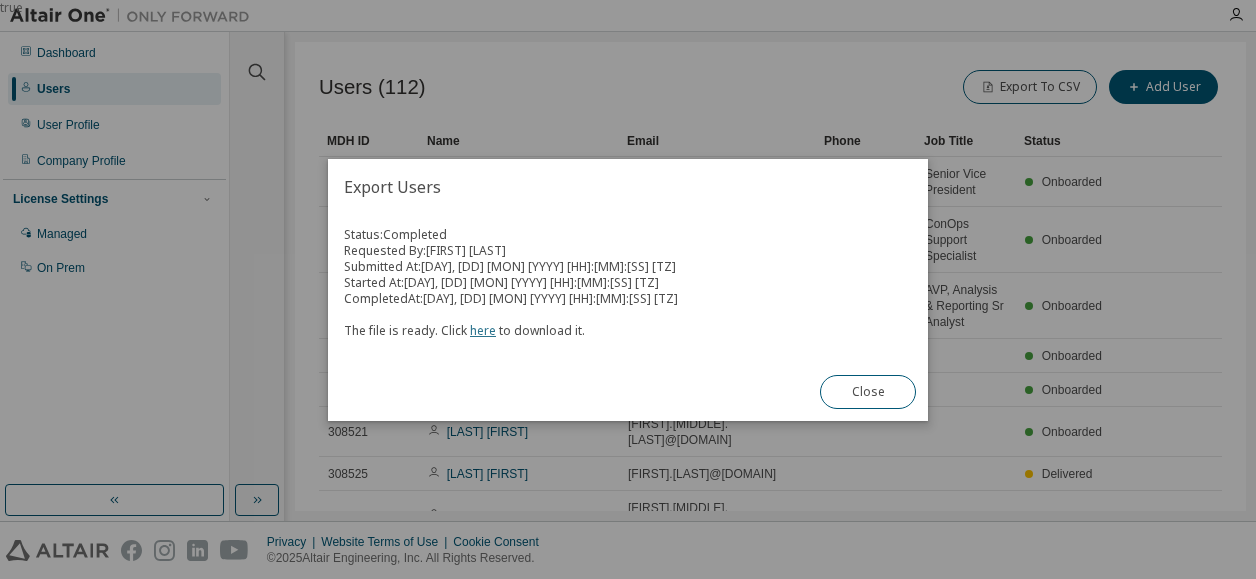 click on "here" at bounding box center (483, 330) 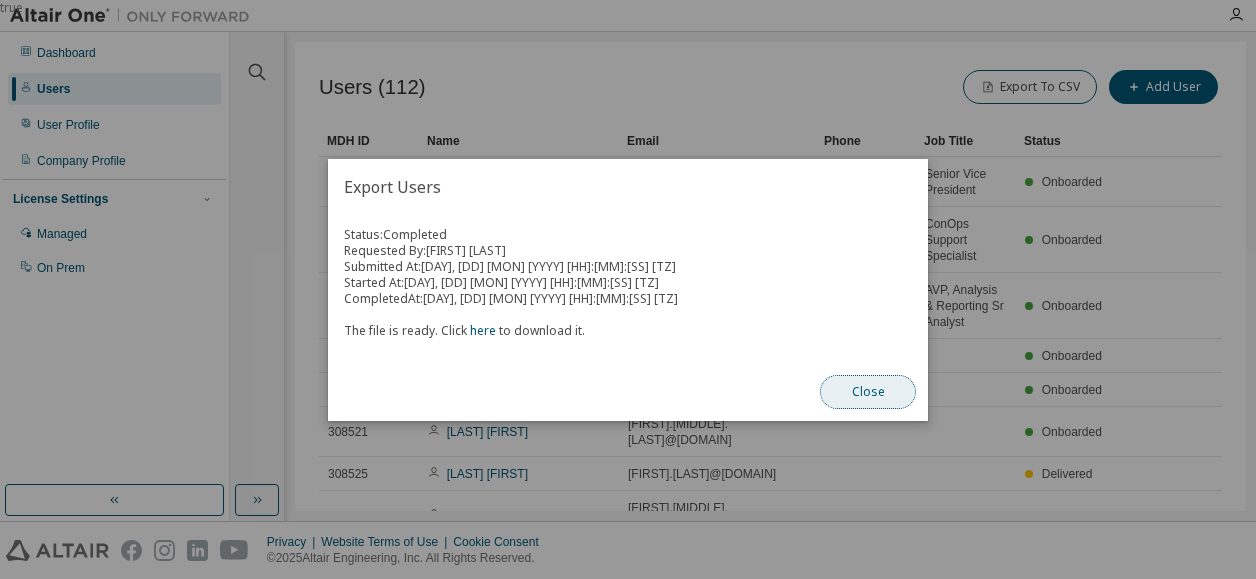 click on "Close" at bounding box center [868, 392] 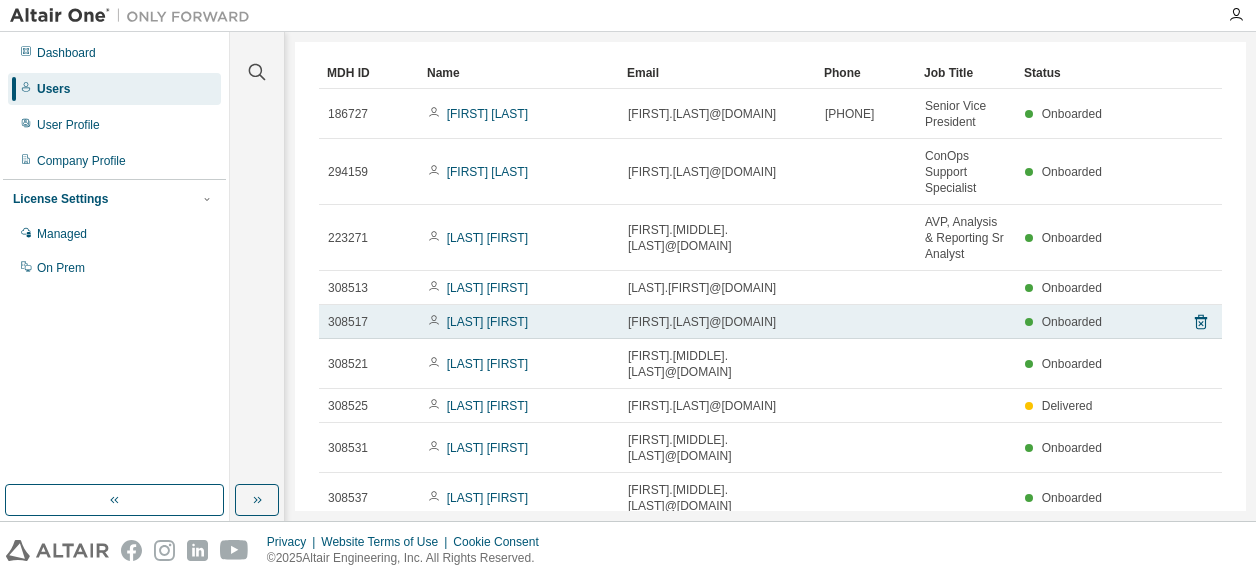 scroll, scrollTop: 0, scrollLeft: 0, axis: both 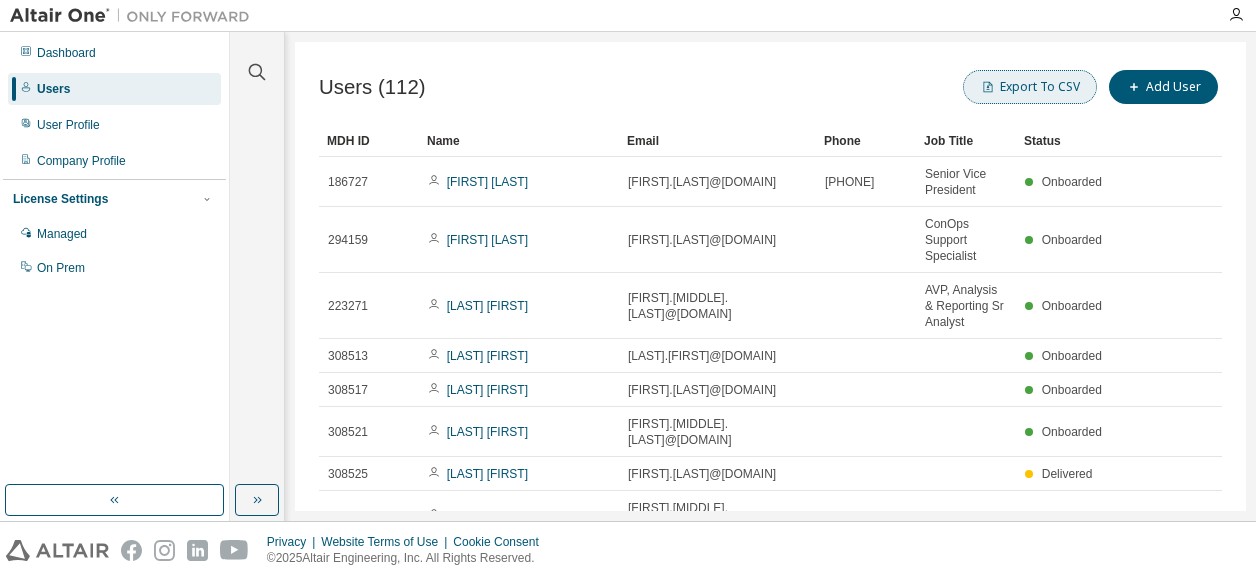click on "Export To CSV" at bounding box center [1030, 87] 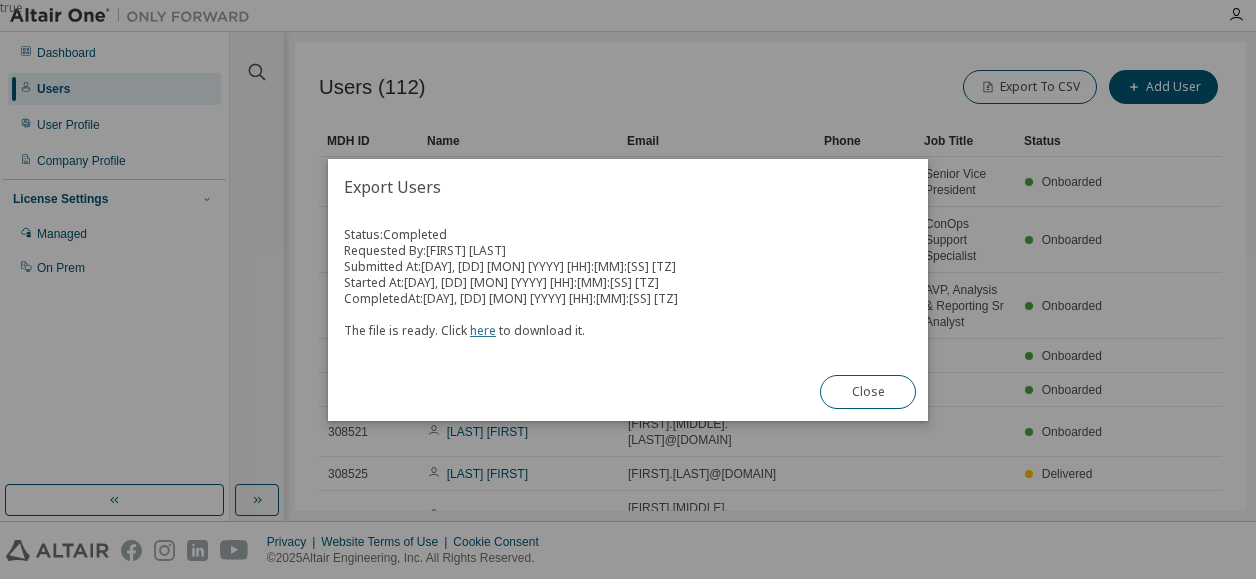 click on "here" at bounding box center (483, 330) 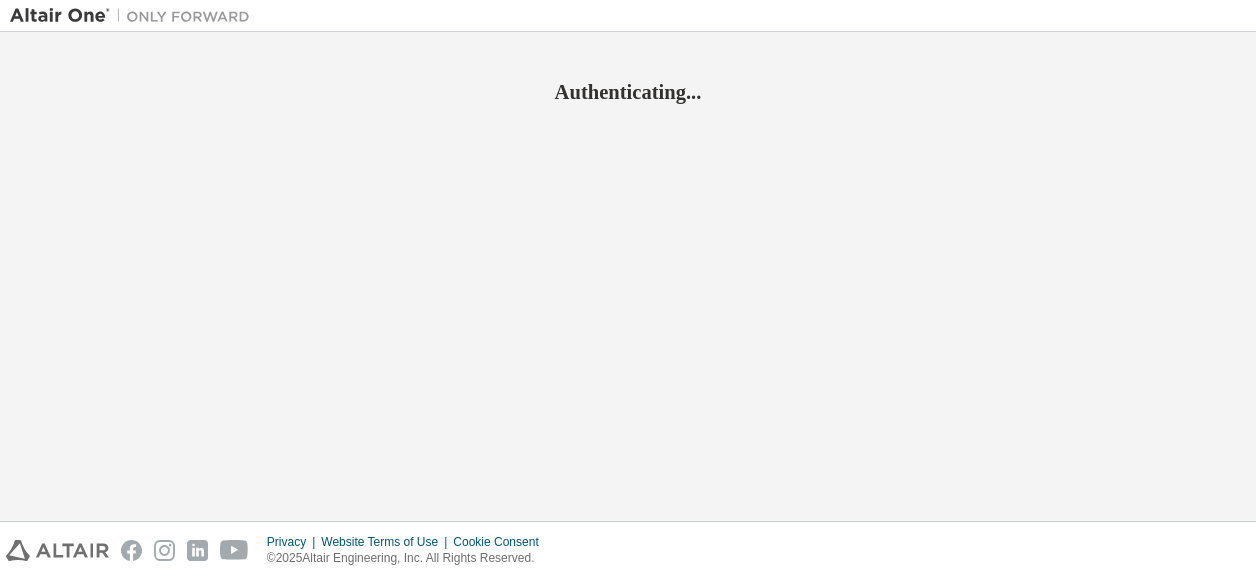 scroll, scrollTop: 0, scrollLeft: 0, axis: both 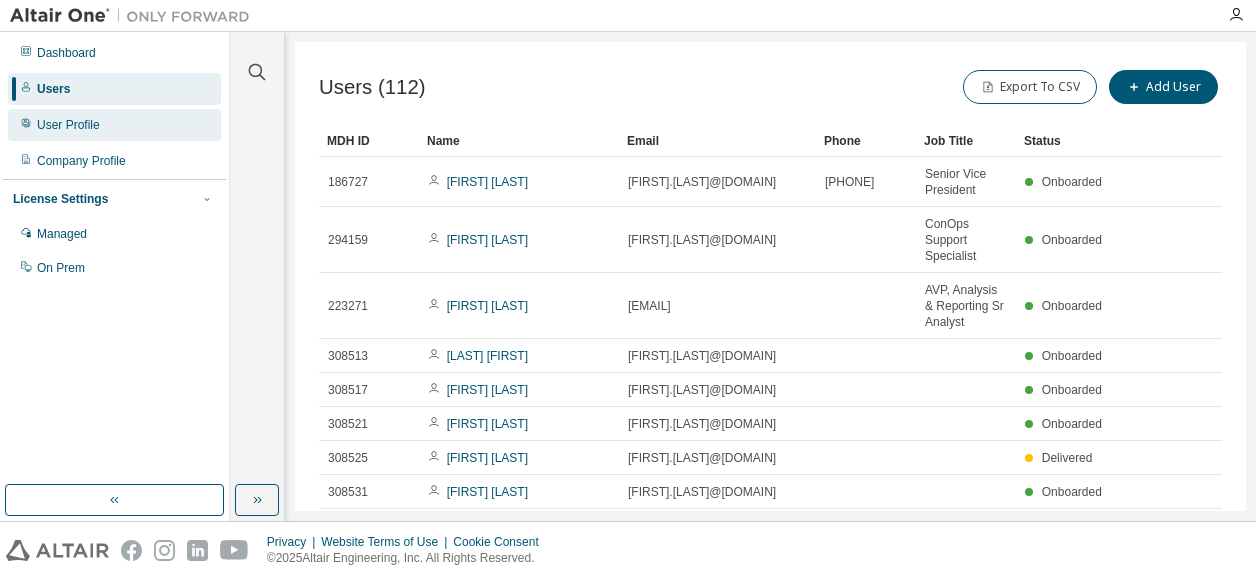 click on "User Profile" at bounding box center [68, 125] 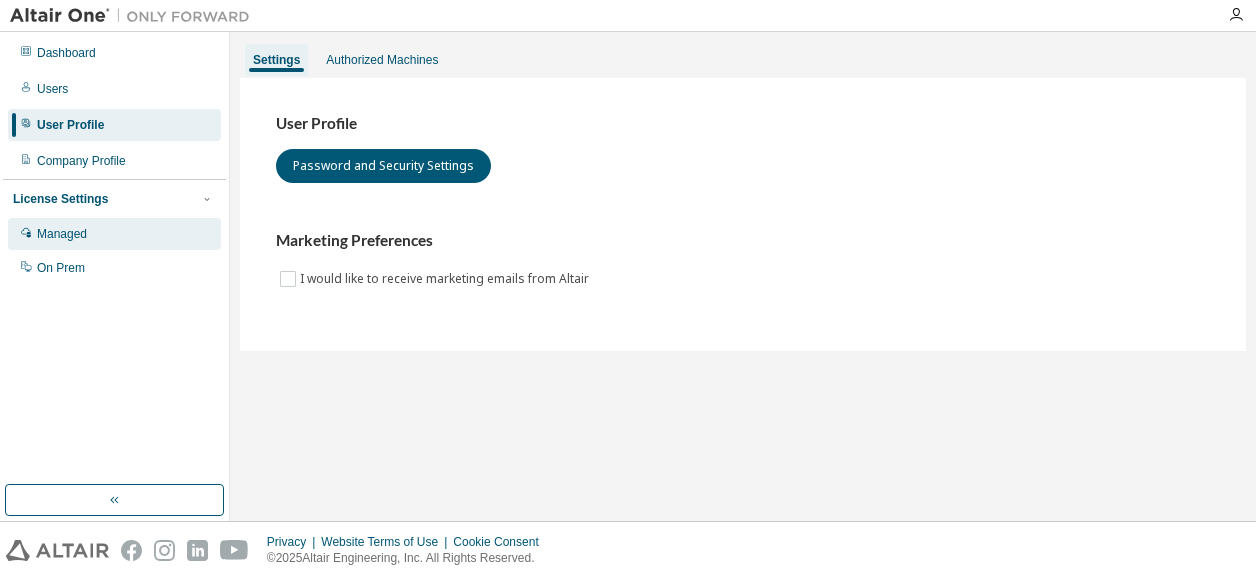 click on "Managed" at bounding box center [114, 234] 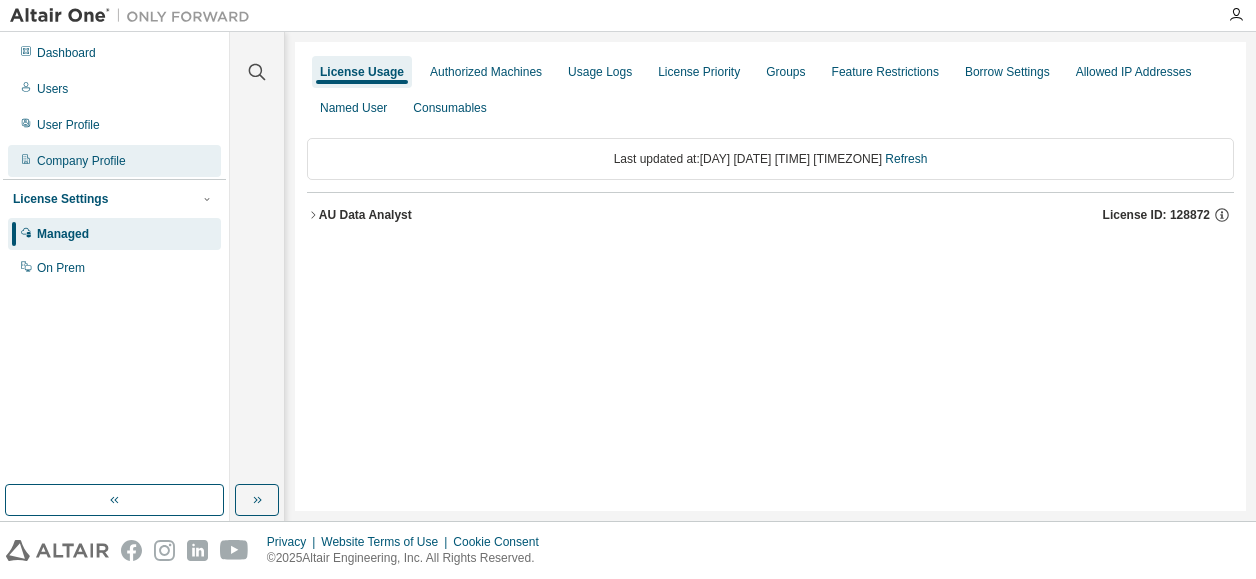 click on "Company Profile" at bounding box center (81, 161) 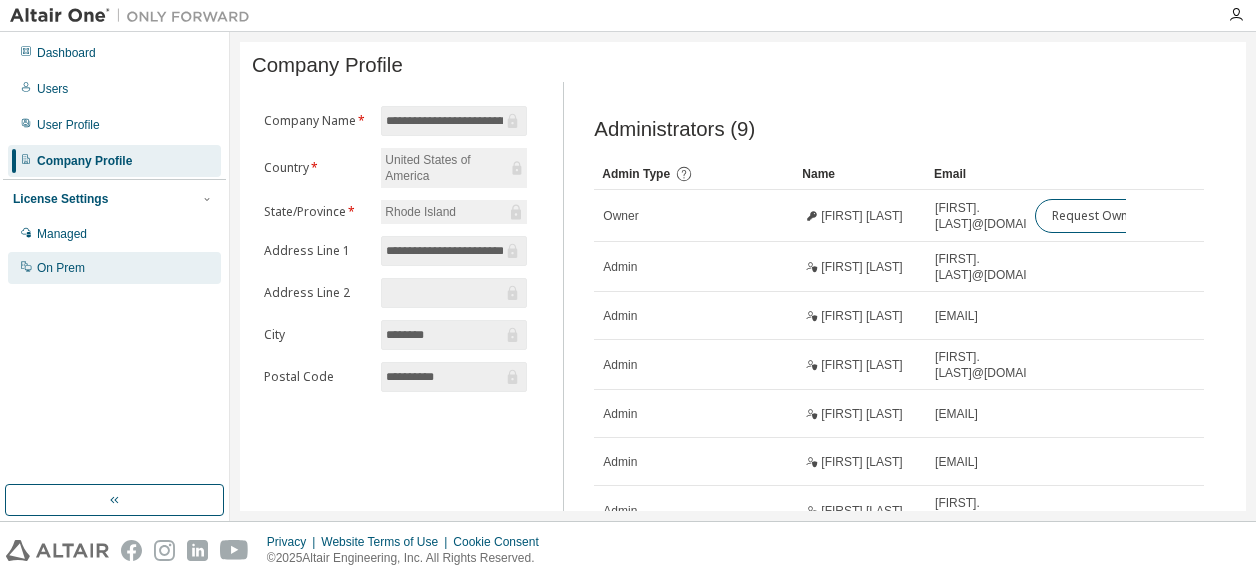 click on "On Prem" at bounding box center (61, 268) 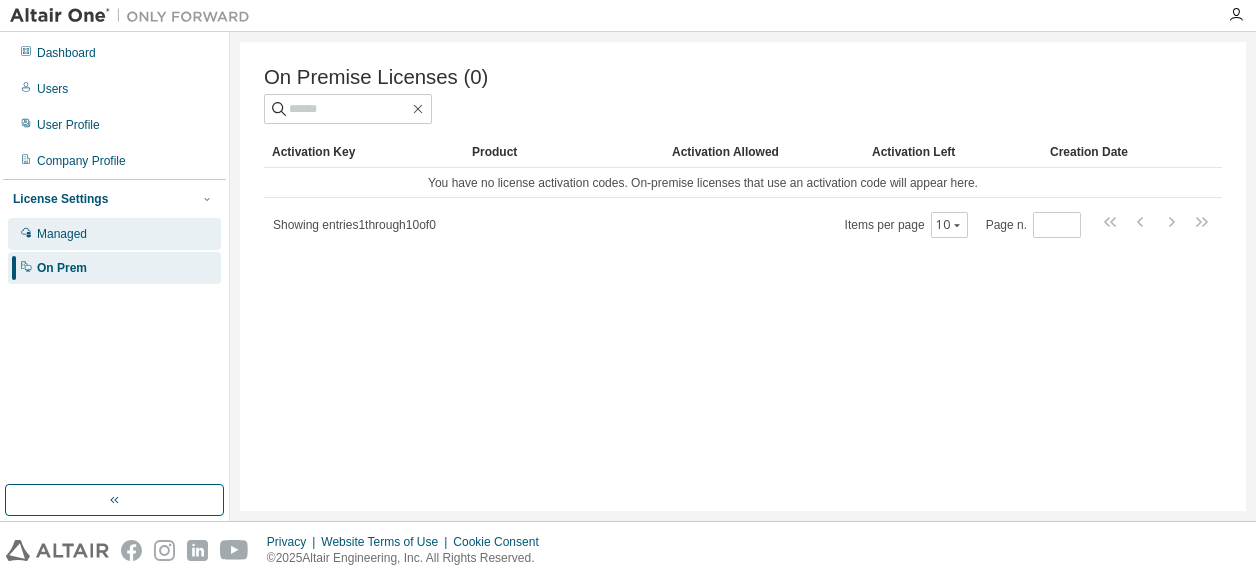 click on "Managed" at bounding box center (62, 234) 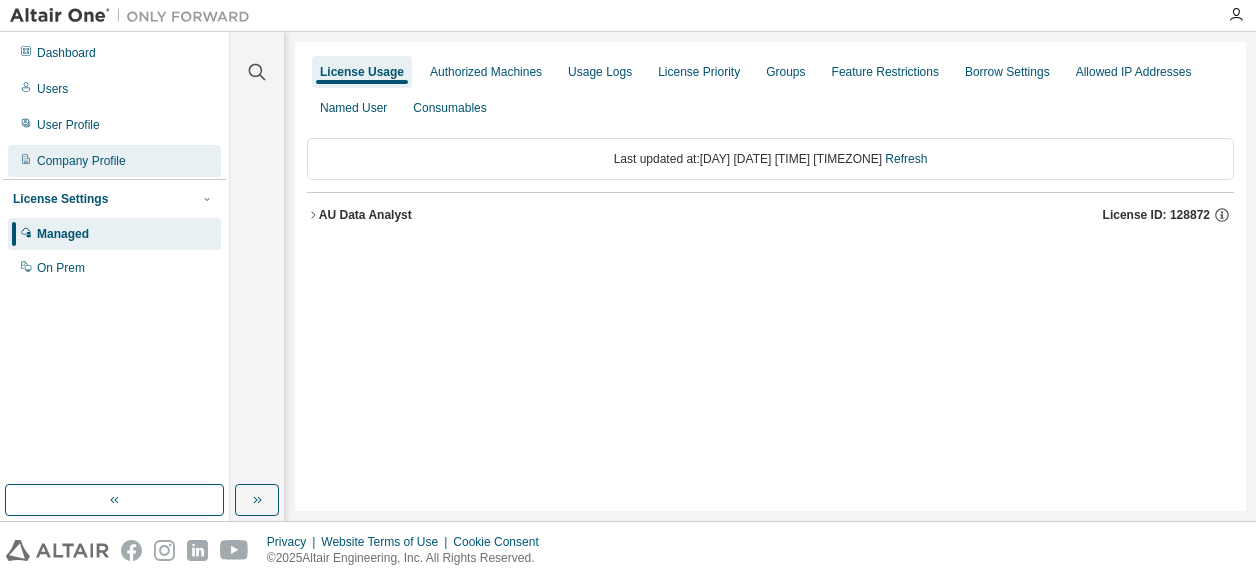 click on "Company Profile" at bounding box center (81, 161) 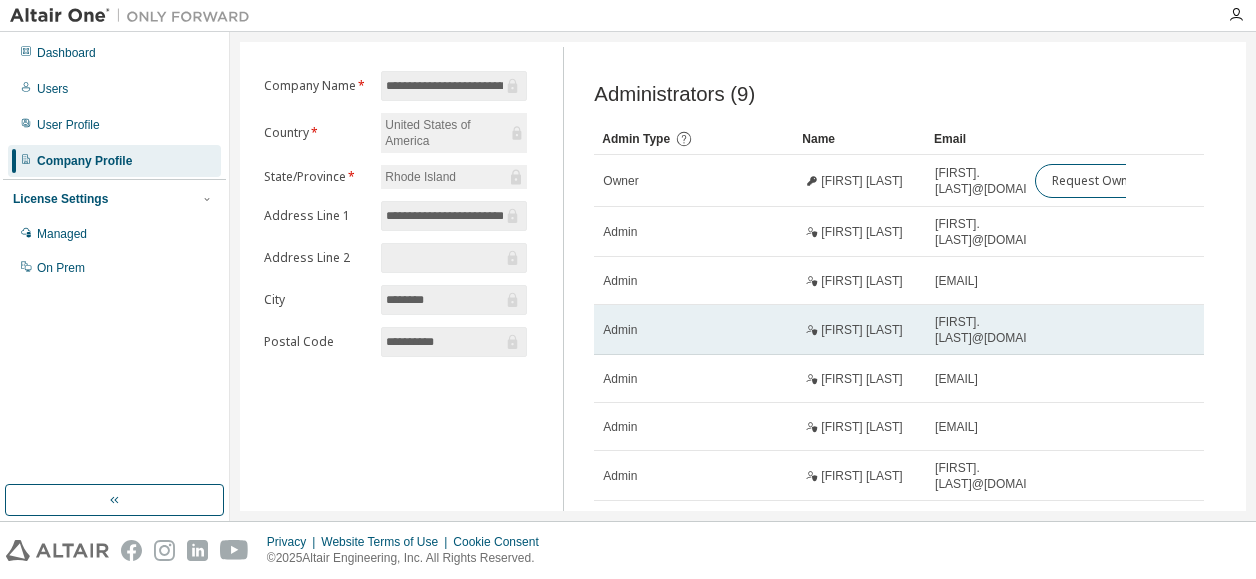 scroll, scrollTop: 0, scrollLeft: 0, axis: both 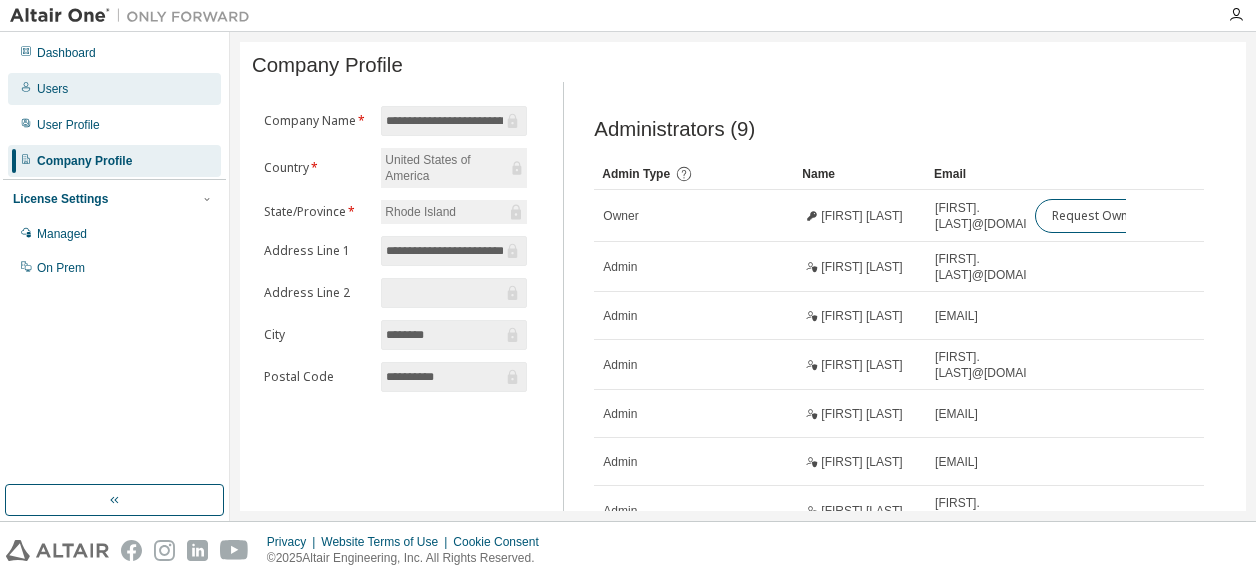 click on "Users" at bounding box center [114, 89] 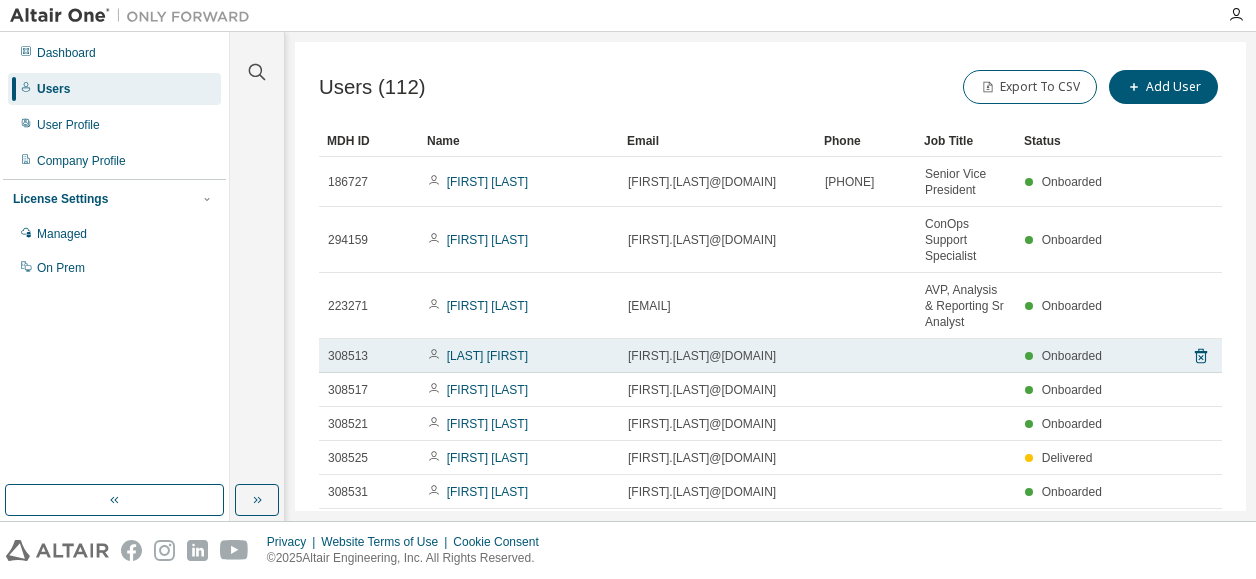 scroll, scrollTop: 158, scrollLeft: 0, axis: vertical 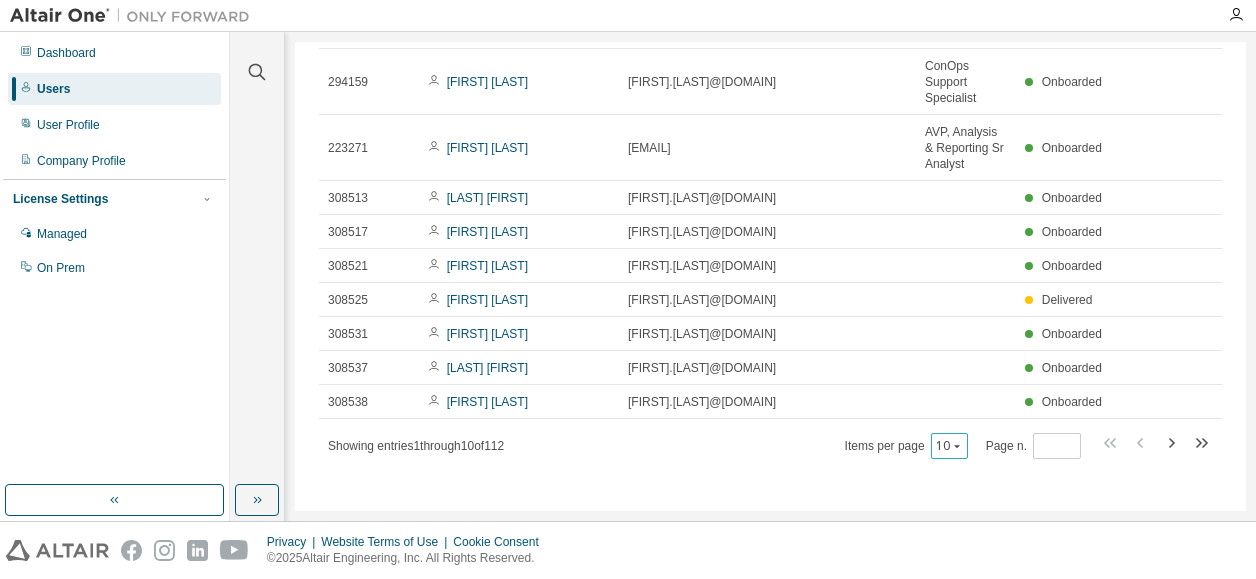 click 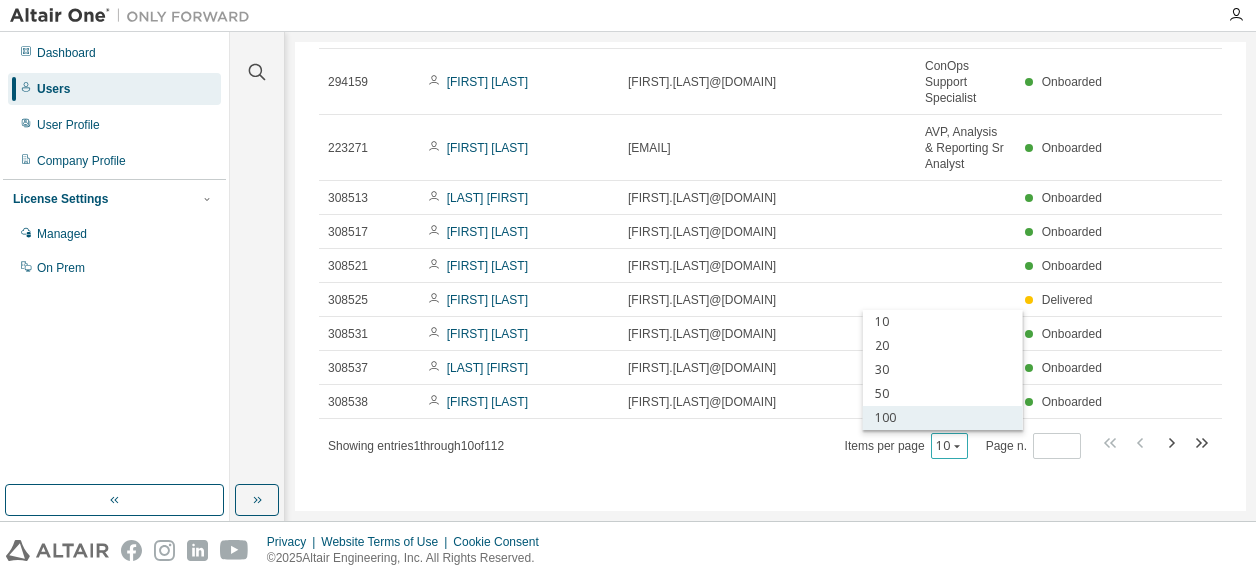 click on "100" at bounding box center [943, 418] 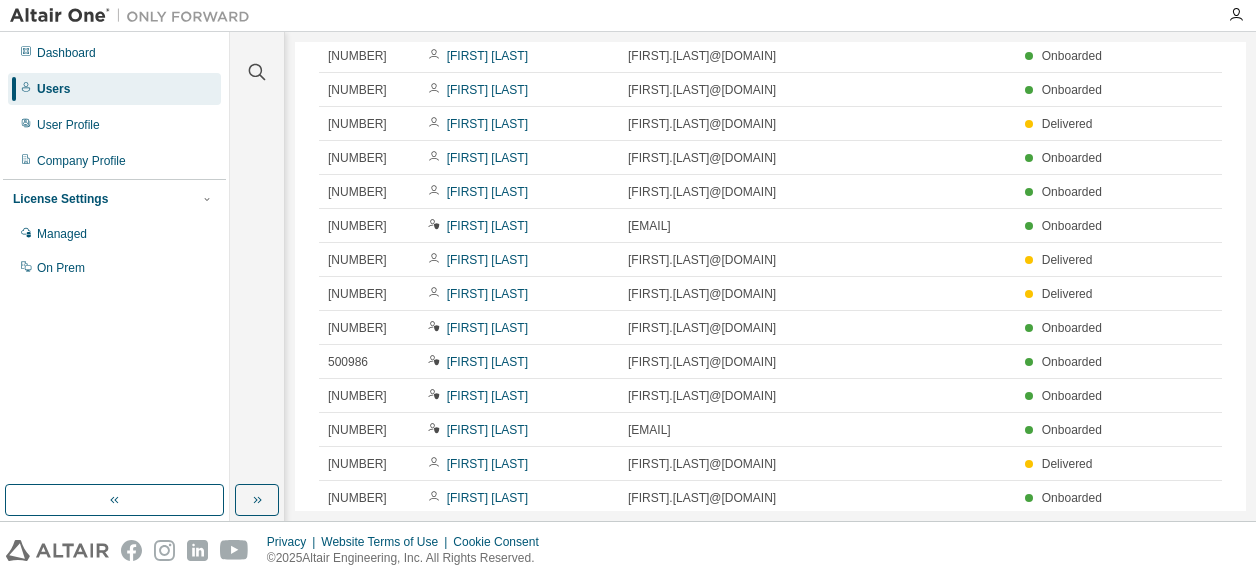 scroll, scrollTop: 3570, scrollLeft: 0, axis: vertical 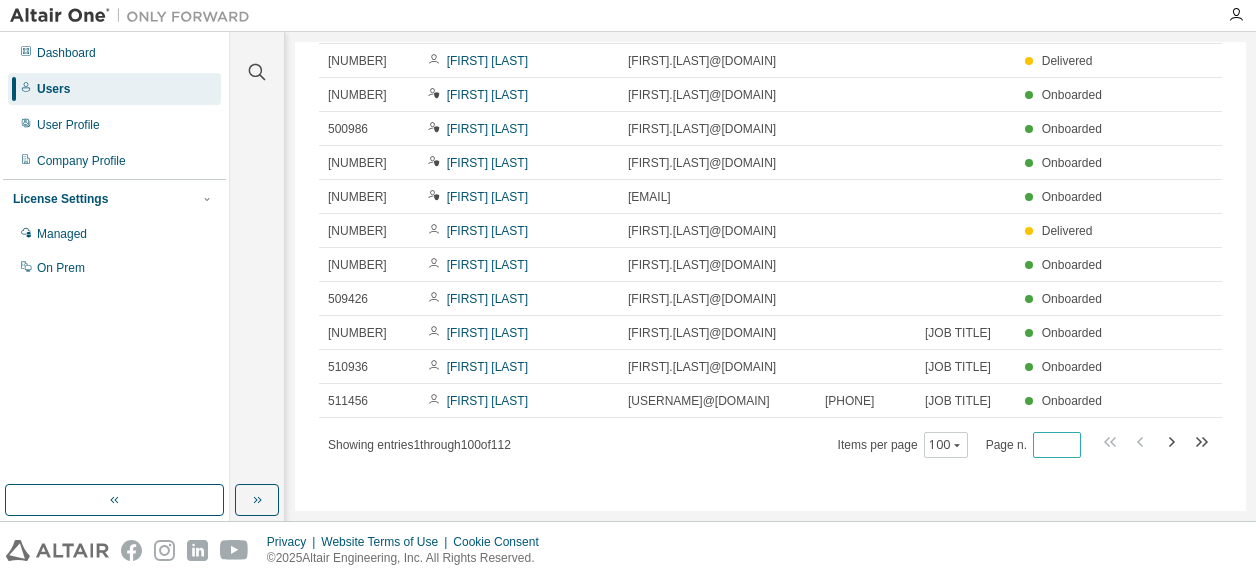 click on "*" at bounding box center [1057, 445] 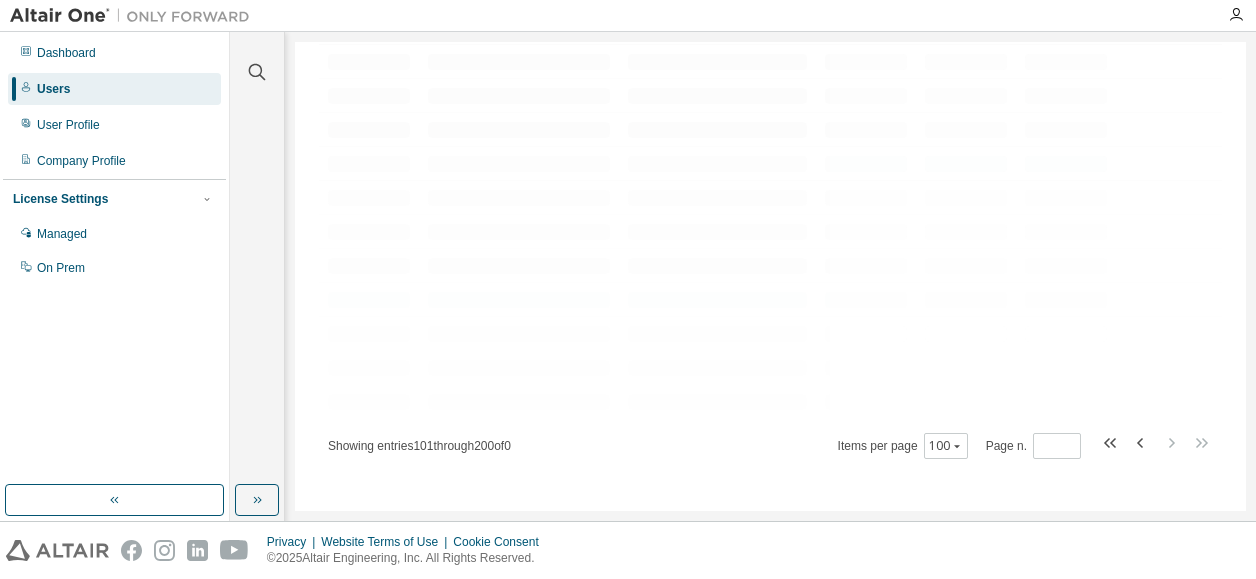 click on "Users ([NUMBER]) Export To CSV Add User Clear Load Save Save As Field Operator Value Select filter Select operand Add criteria Search MDH ID Name Email Phone Job Title Status Showing entries  [NUMBER]  through  [NUMBER]  of  [NUMBER] Items per page [NUMBER] Page n. *" at bounding box center [770, 276] 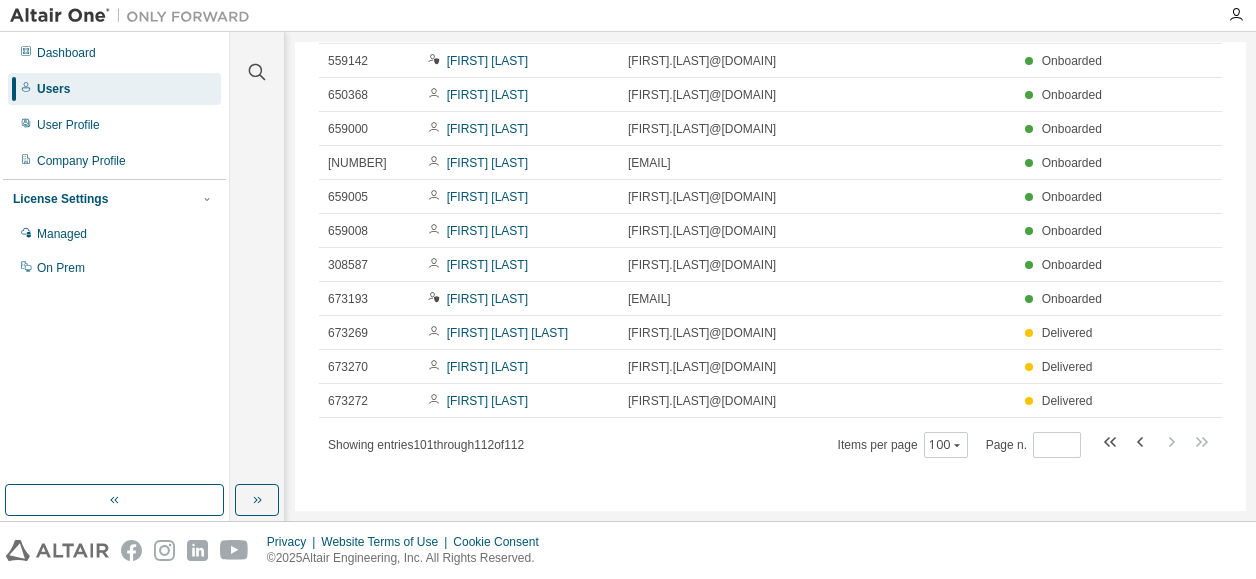 scroll, scrollTop: 146, scrollLeft: 0, axis: vertical 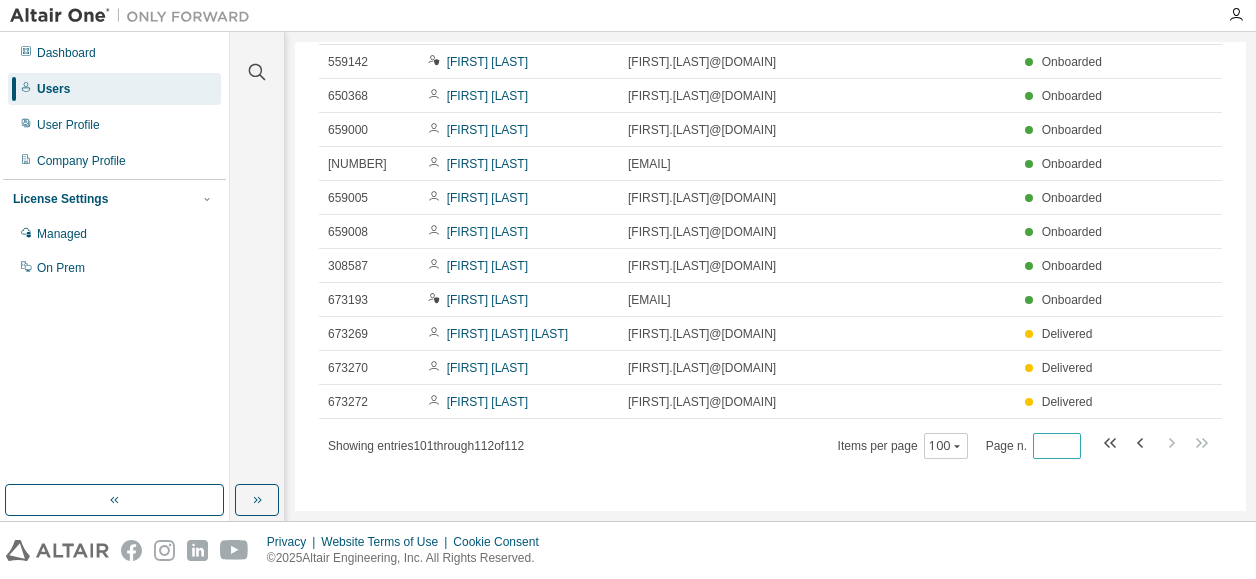 click on "*" at bounding box center (1057, 446) 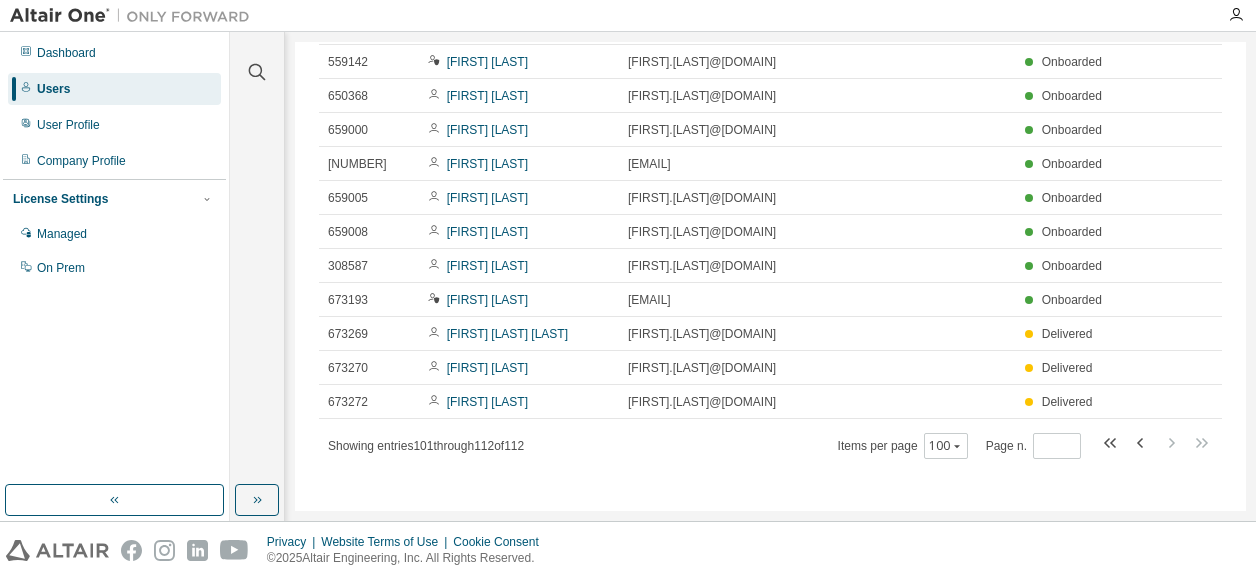 click on "Showing entries  [NUMBER]  through  [NUMBER]  of  [NUMBER] Items per page [NUMBER] Page n. *" at bounding box center [770, 445] 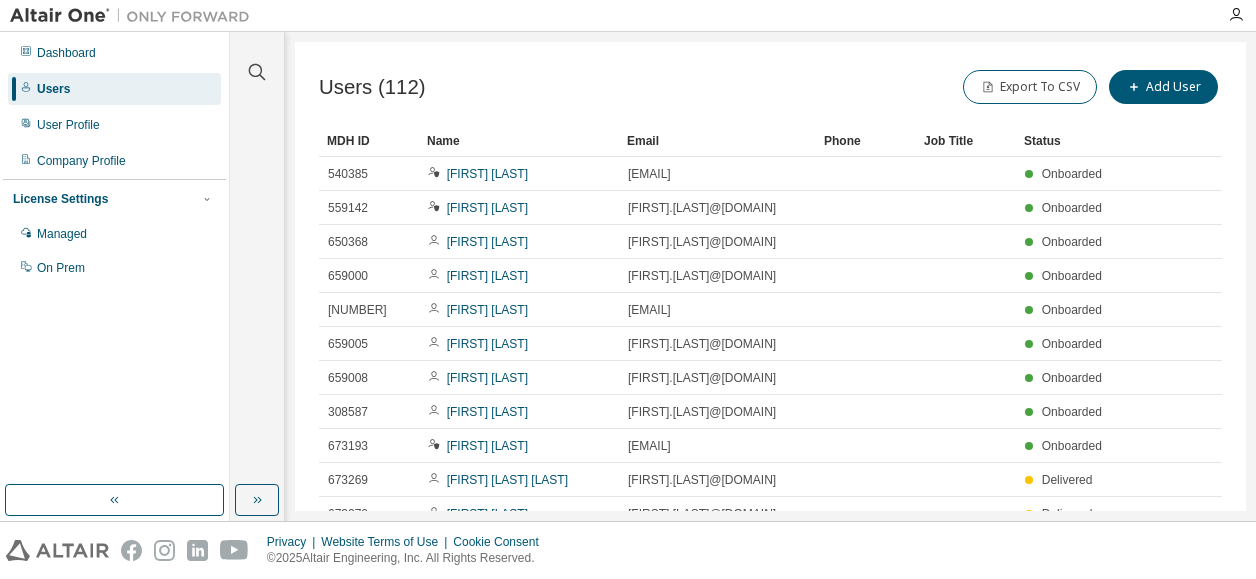scroll, scrollTop: 146, scrollLeft: 0, axis: vertical 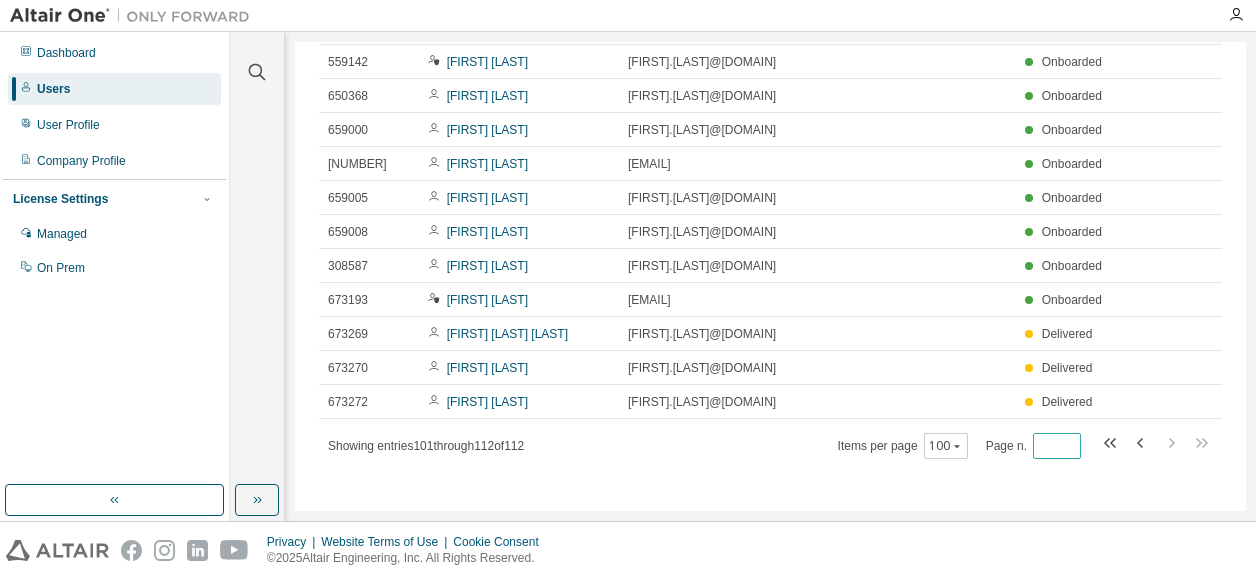 click on "*" at bounding box center [1057, 446] 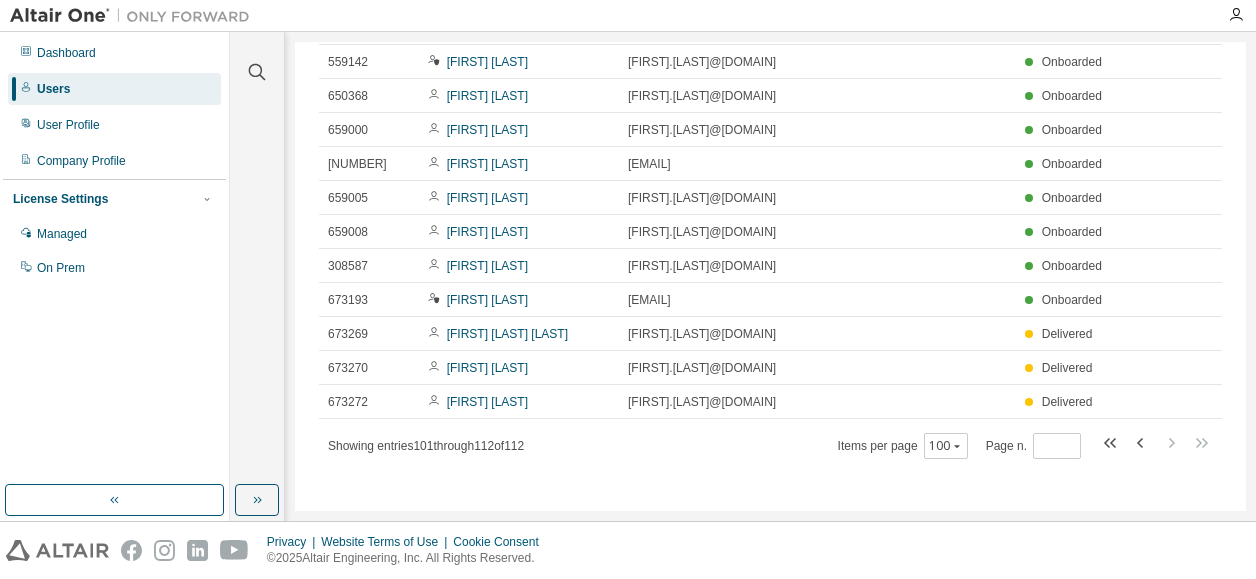click on "Users ([NUMBER]) Export To CSV Add User Clear Load Save Save As Field Operator Value Select filter Select operand Add criteria Search MDH ID Name Email Phone Job Title Status [NUMBER]    [FIRST] [LAST] [FIRST].[LAST]@[DOMAIN] Onboarded [NUMBER]    [FIRST] [LAST] [FIRST].[LAST]@[DOMAIN] Onboarded [NUMBER]    [FIRST] [LAST] [FIRST].[LAST]@[DOMAIN] Onboarded [NUMBER]    [FIRST] [LAST] [FIRST].[LAST]@[DOMAIN] Onboarded [NUMBER]    [FIRST] [LAST] [FIRST].[LAST]@[DOMAIN] Onboarded [NUMBER]    [FIRST] [LAST] [FIRST].[LAST]@[DOMAIN] Onboarded [NUMBER]    [FIRST] [LAST] [FIRST].[LAST]@[DOMAIN] Onboarded [NUMBER]    [FIRST] [LAST] [FIRST].[LAST]@[DOMAIN] Onboarded [NUMBER]    [FIRST] [LAST] [FIRST].[LAST]@[DOMAIN] Delivered [NUMBER]    [FIRST] [LAST] [FIRST].[LAST]@[DOMAIN] Delivered [NUMBER]    [FIRST] [LAST] [FIRST].[LAST]@[DOMAIN] Delivered [NUMBER]    [NUMBER] *" at bounding box center [770, 276] 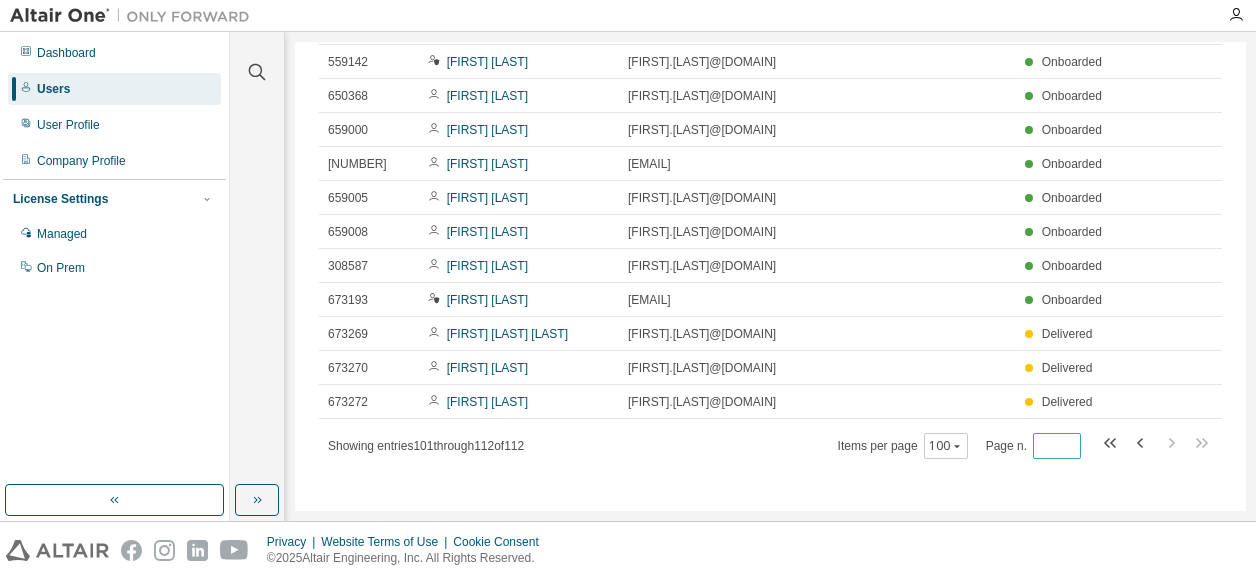 click on "*" at bounding box center [1057, 446] 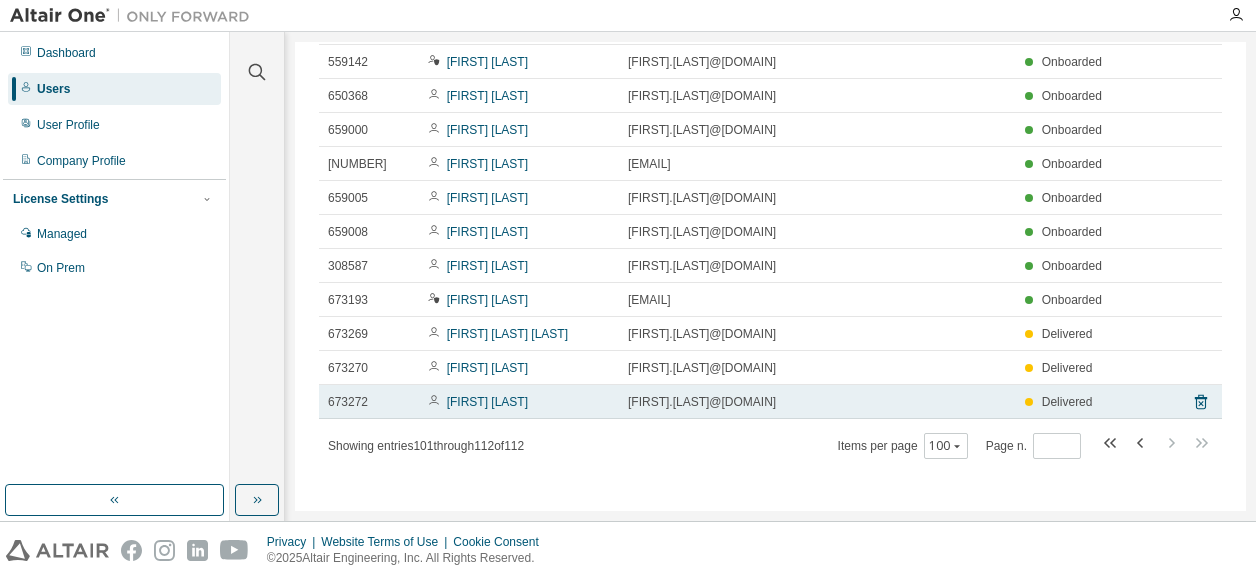 scroll, scrollTop: 0, scrollLeft: 0, axis: both 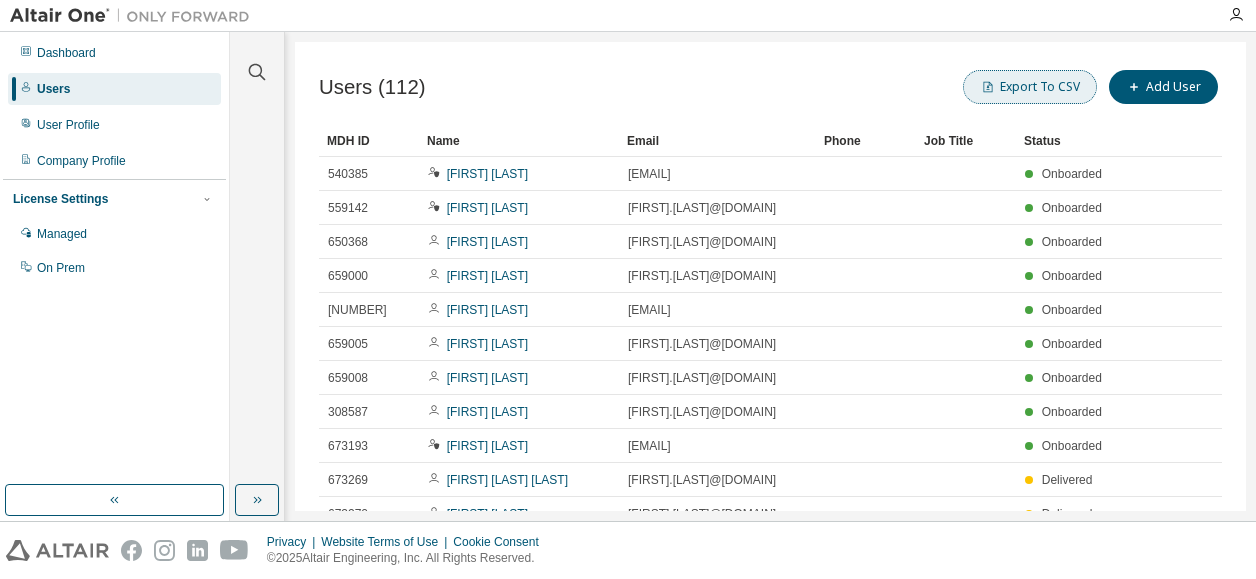 click on "Export To CSV" at bounding box center (1030, 87) 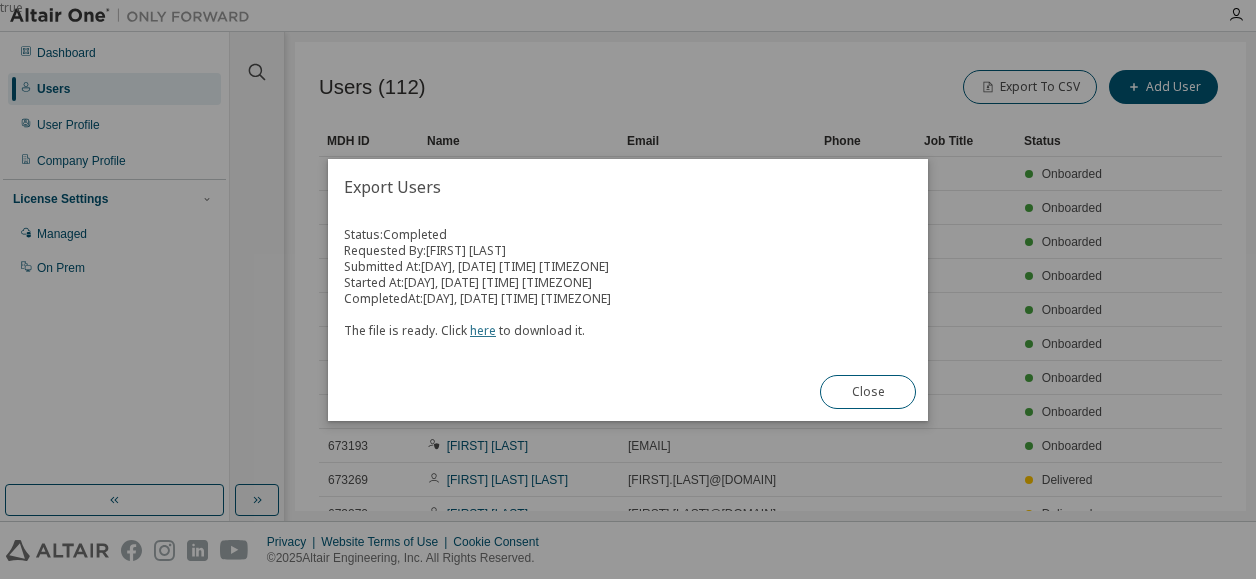 click on "here" at bounding box center [483, 330] 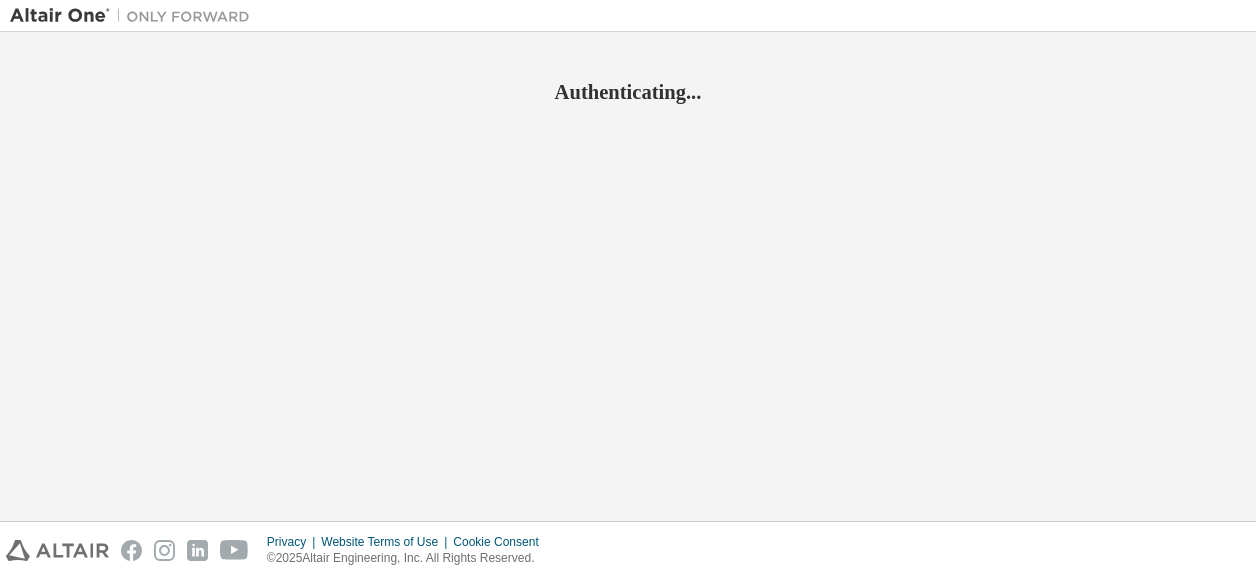scroll, scrollTop: 0, scrollLeft: 0, axis: both 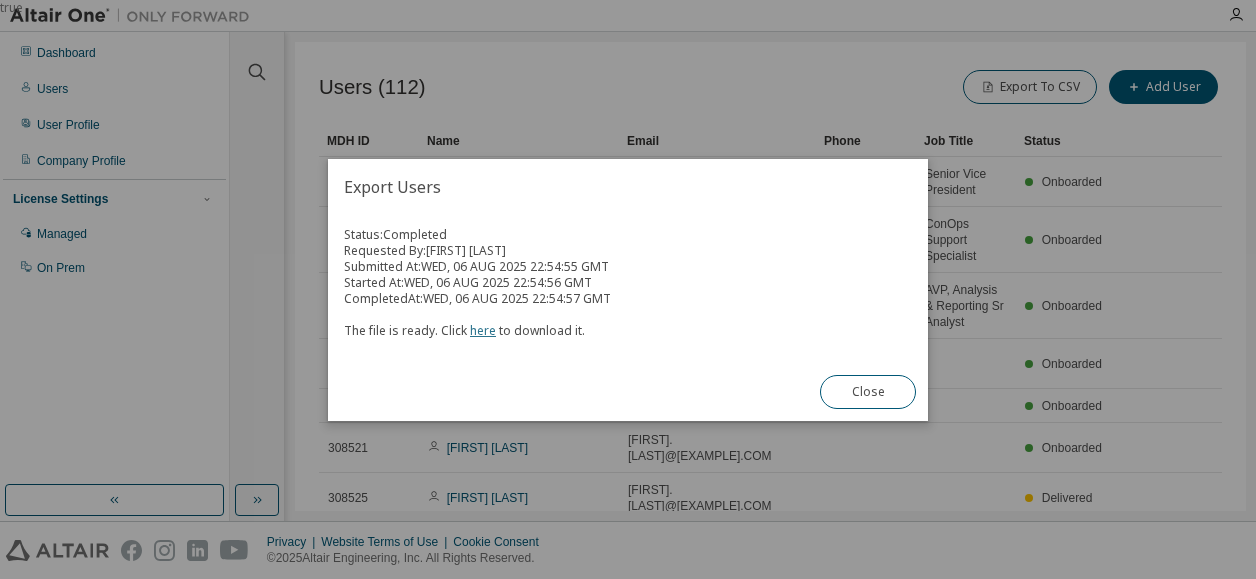 click on "here" at bounding box center [483, 330] 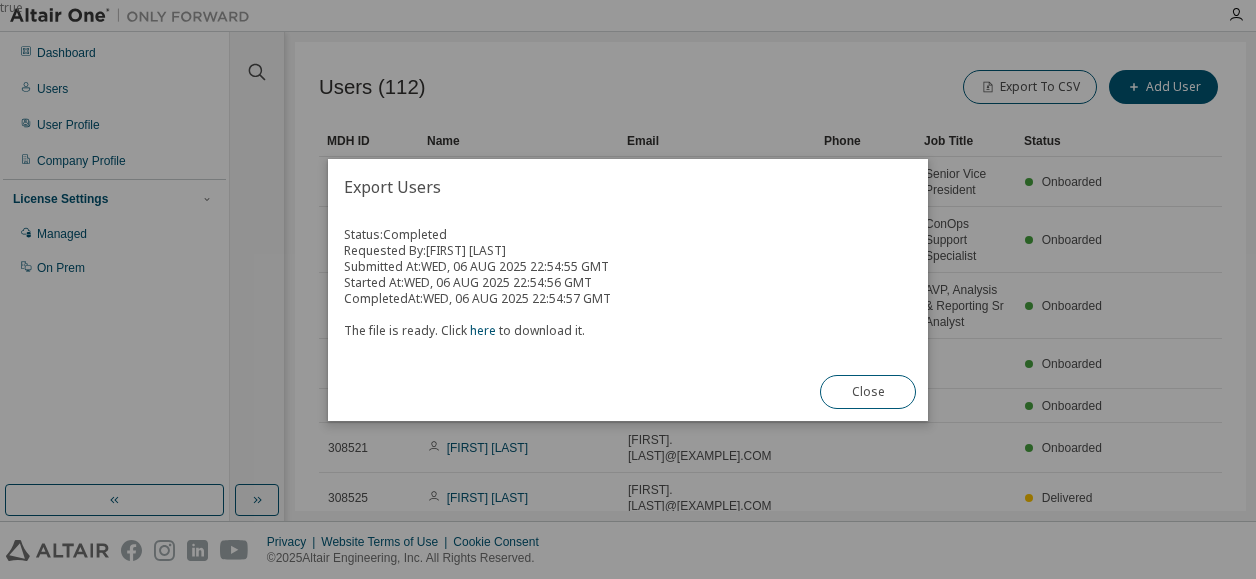 click on "Export Users" at bounding box center (628, 187) 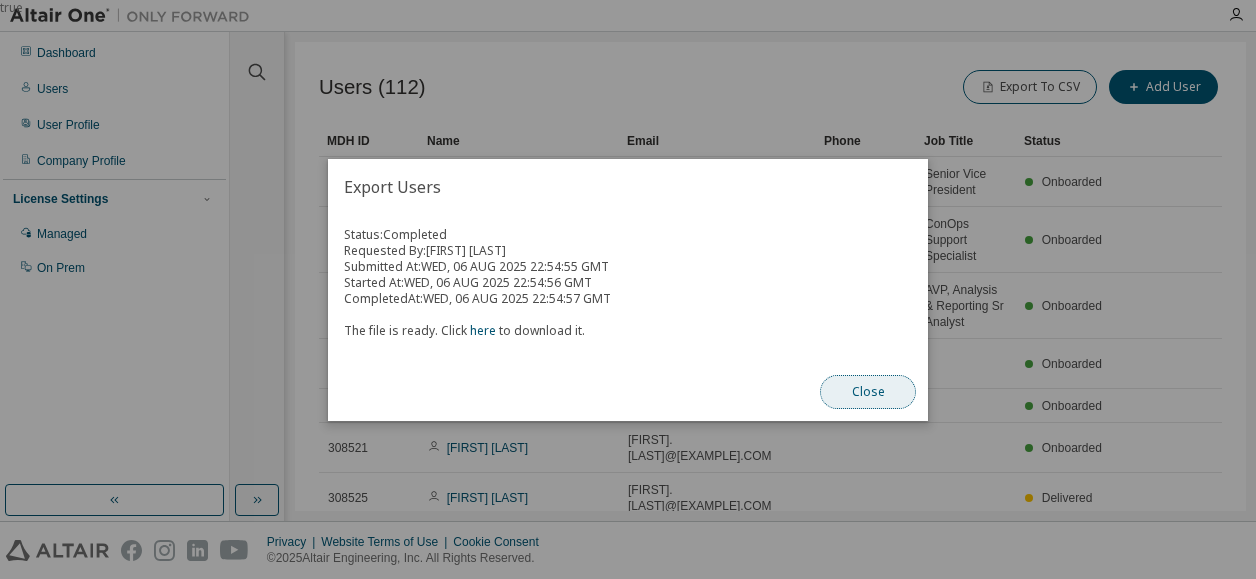 click on "Close" at bounding box center (868, 392) 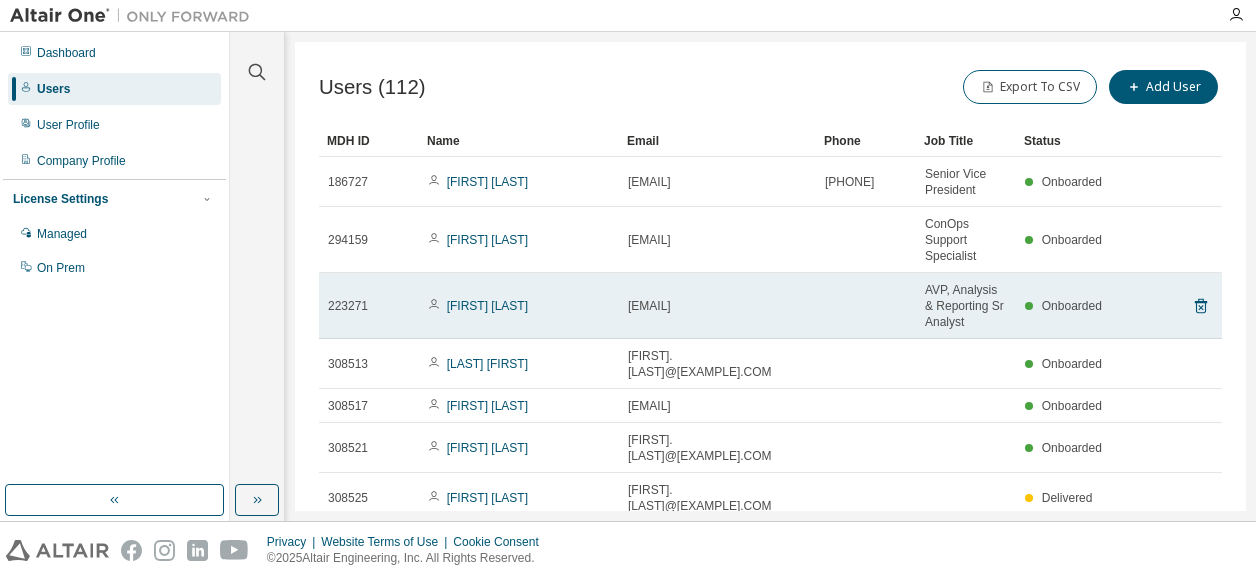 scroll, scrollTop: 158, scrollLeft: 0, axis: vertical 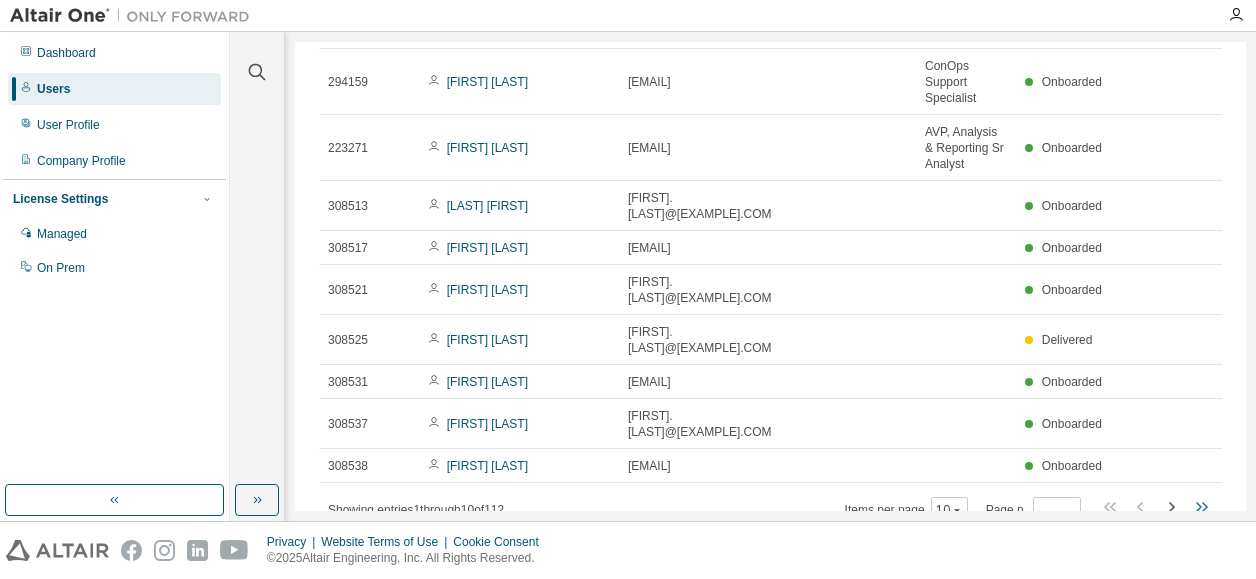 click 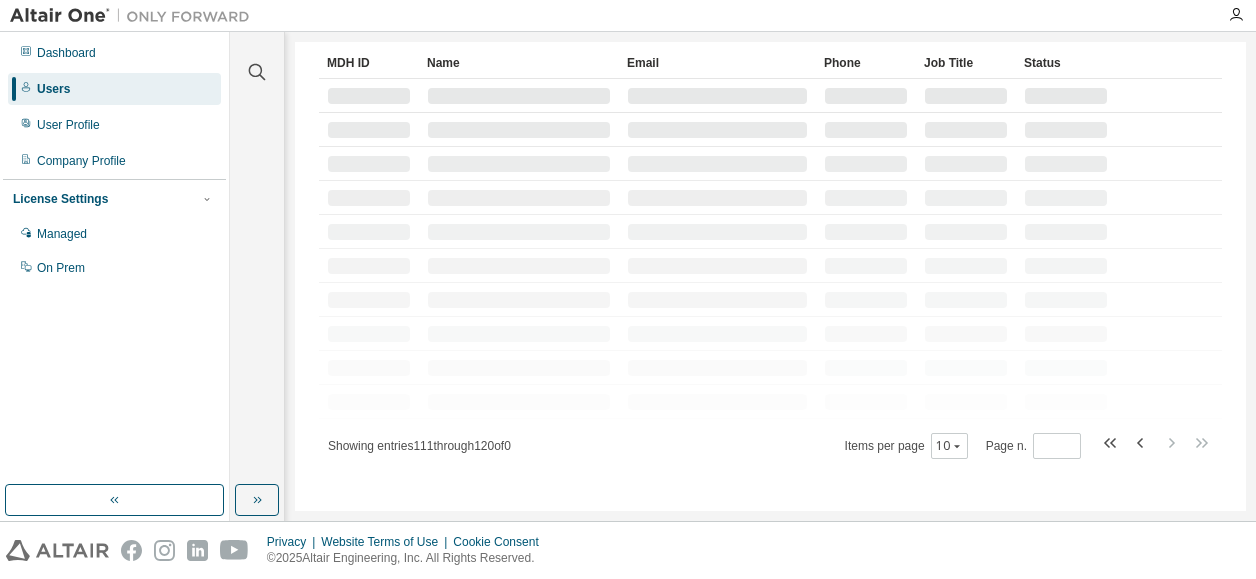 scroll, scrollTop: 0, scrollLeft: 0, axis: both 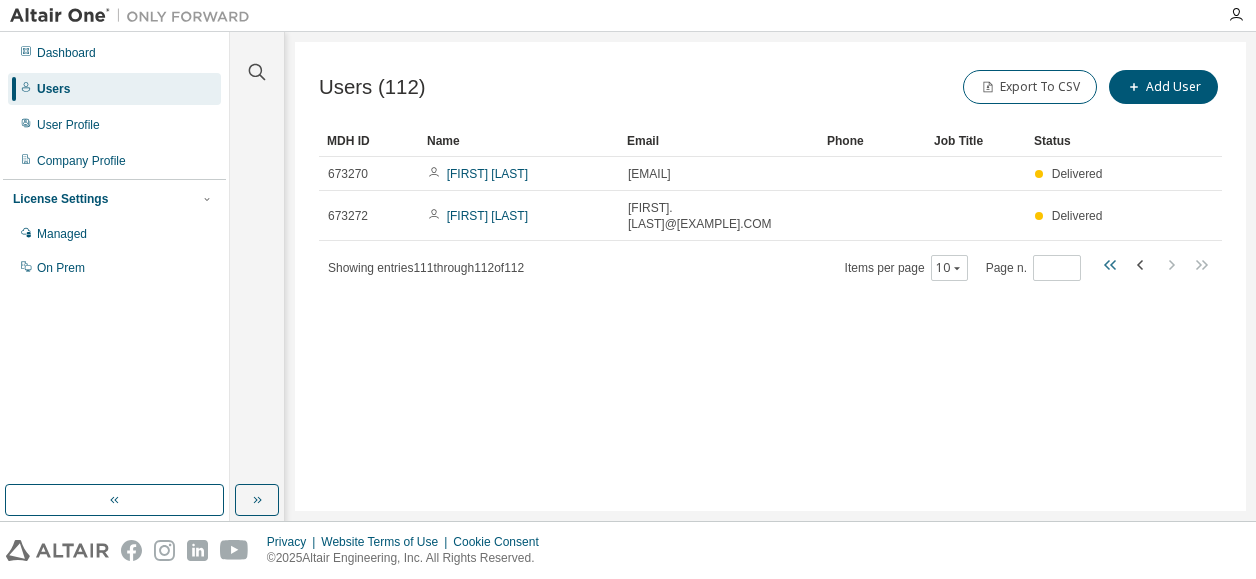 click 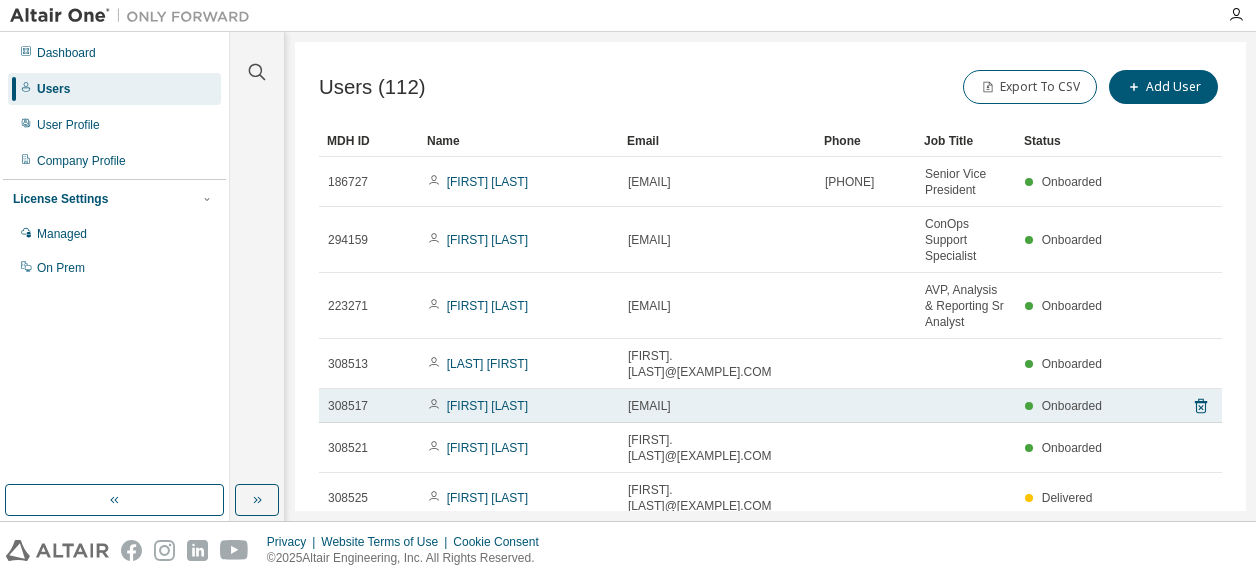 scroll, scrollTop: 158, scrollLeft: 0, axis: vertical 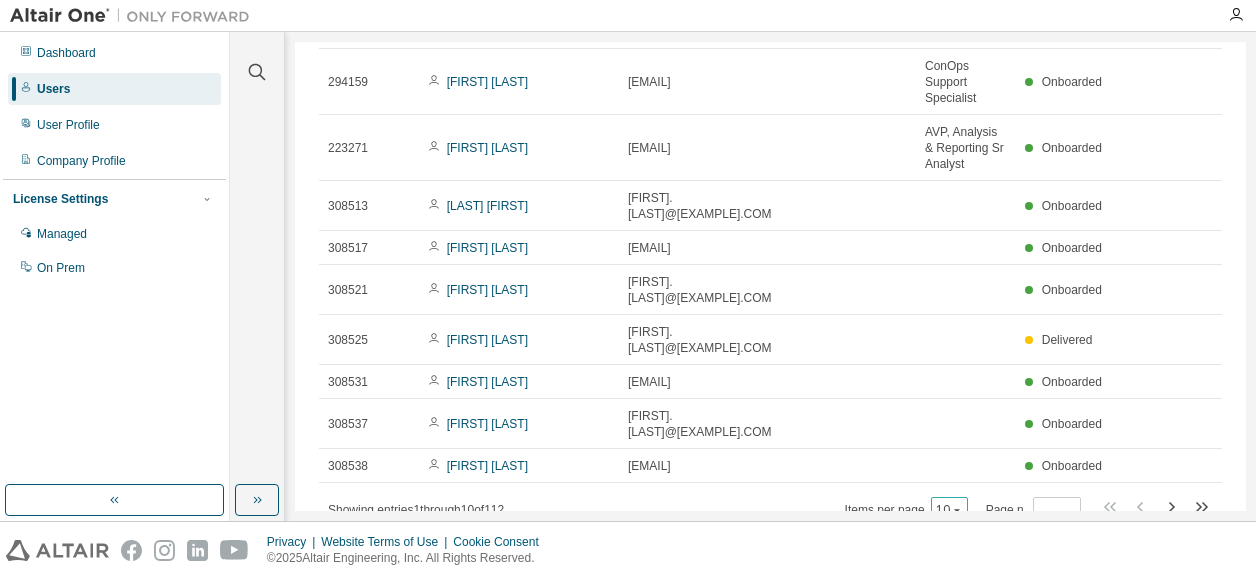 click 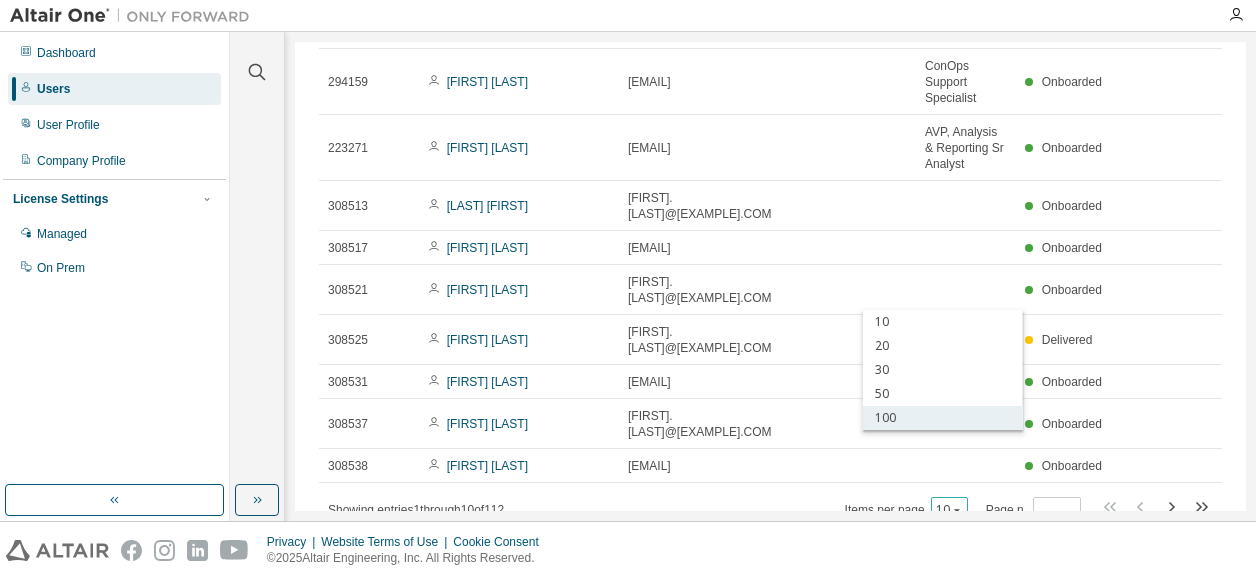 click on "100" at bounding box center [943, 418] 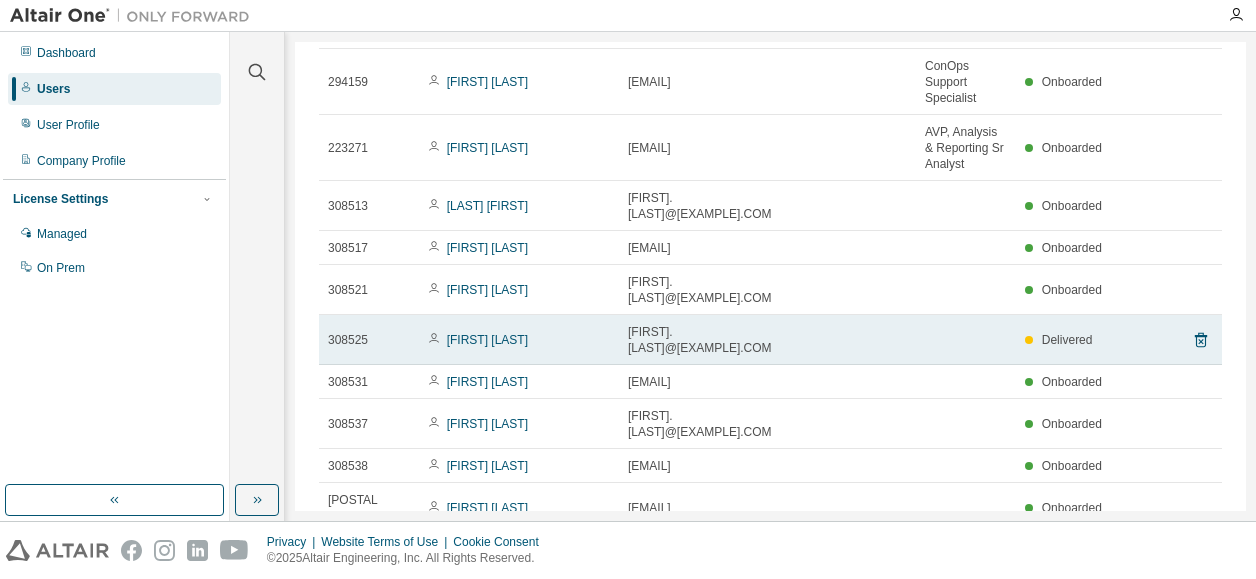 scroll, scrollTop: 0, scrollLeft: 0, axis: both 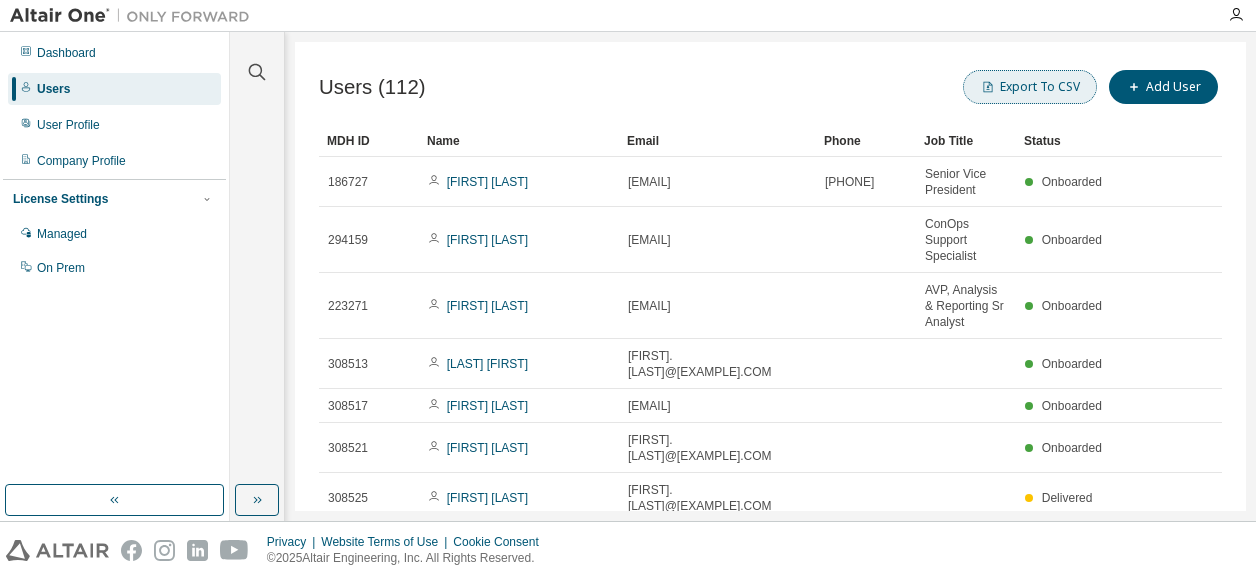 click on "Export To CSV" at bounding box center (1030, 87) 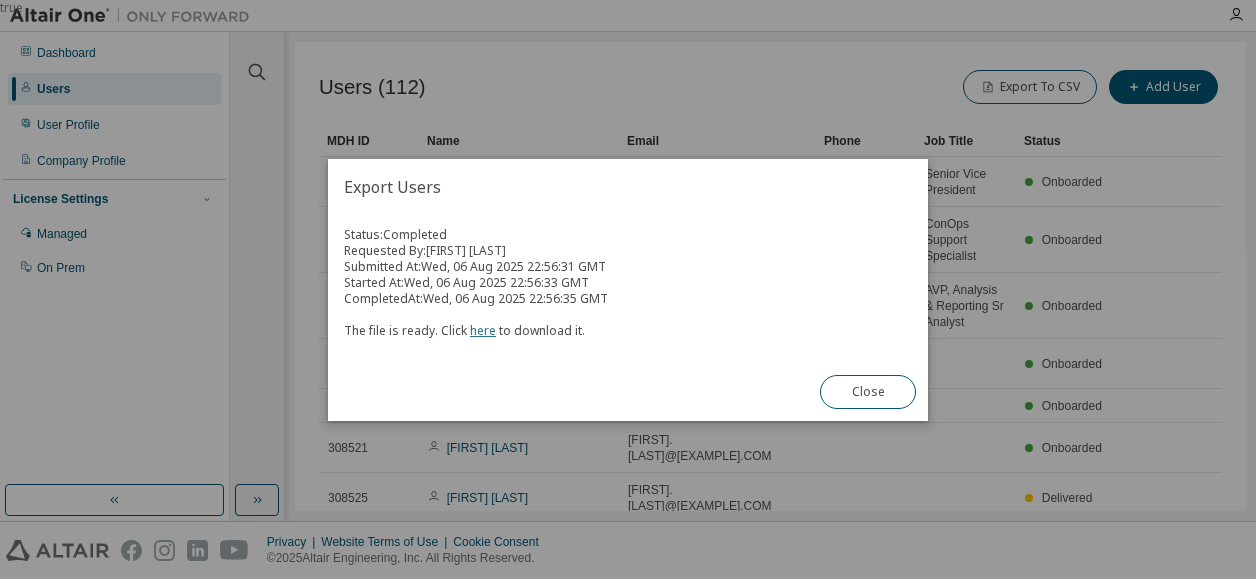 click on "here" at bounding box center (483, 330) 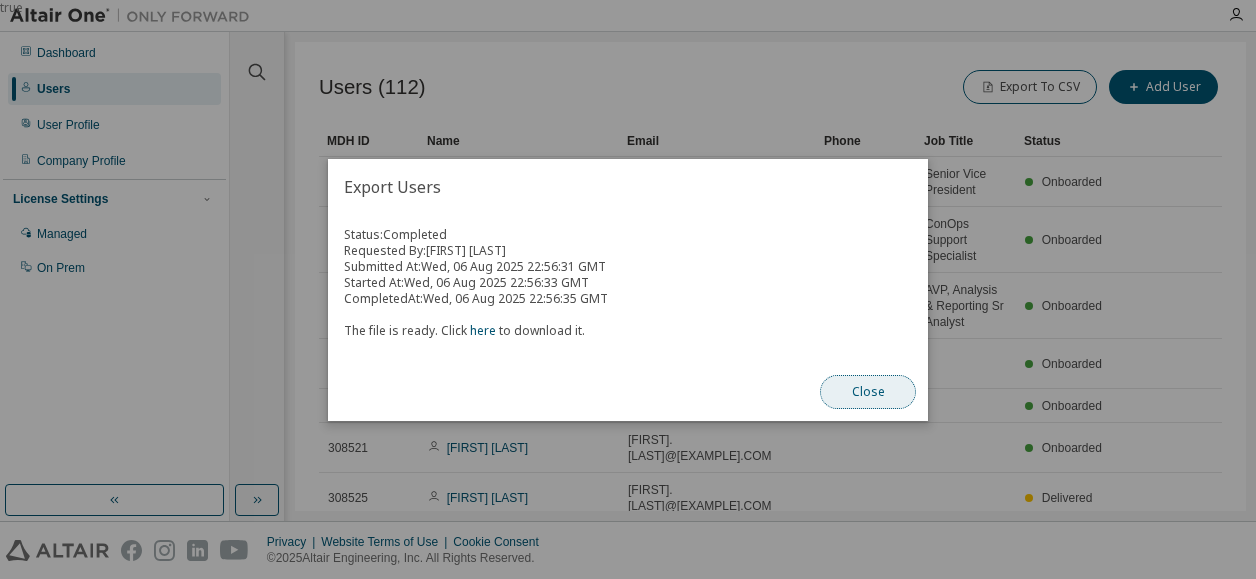 click on "Close" at bounding box center [868, 392] 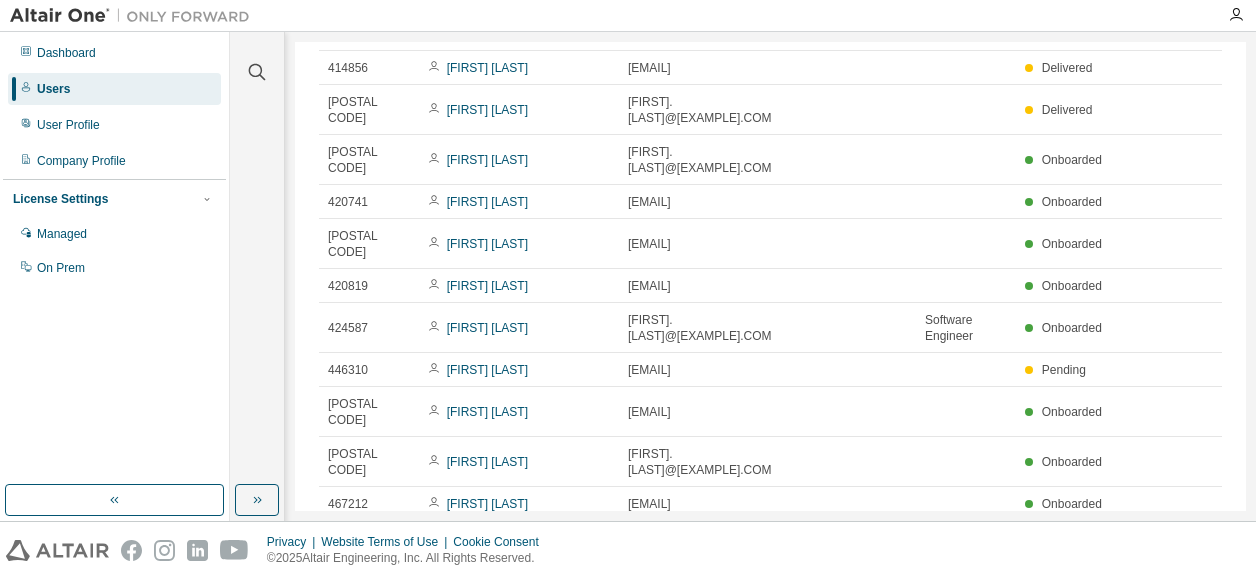 scroll, scrollTop: 3570, scrollLeft: 0, axis: vertical 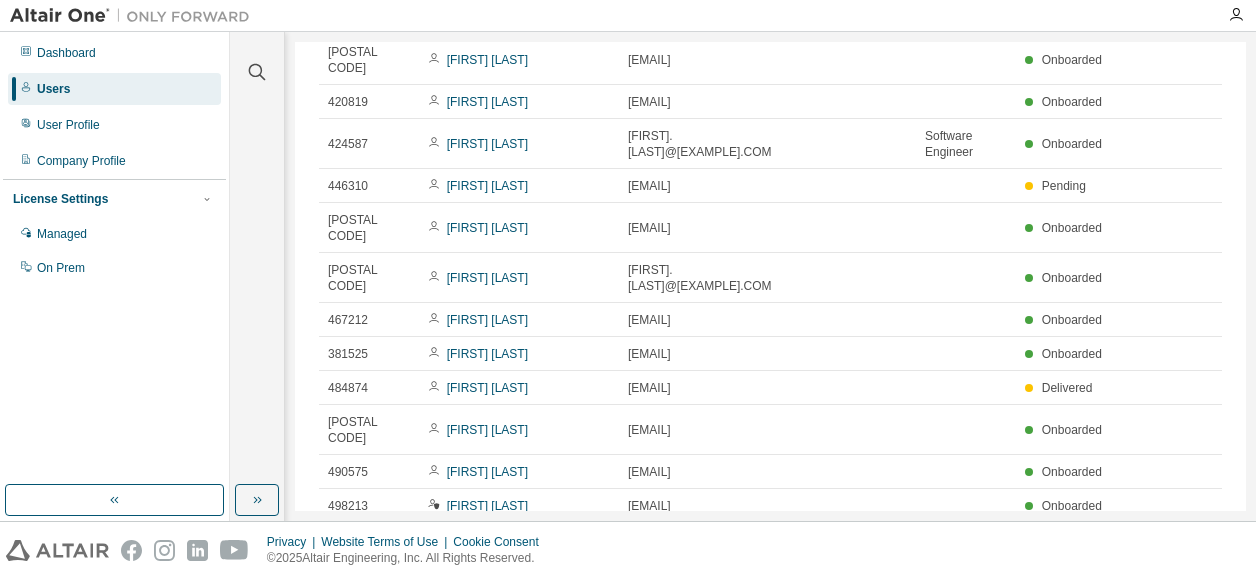 click 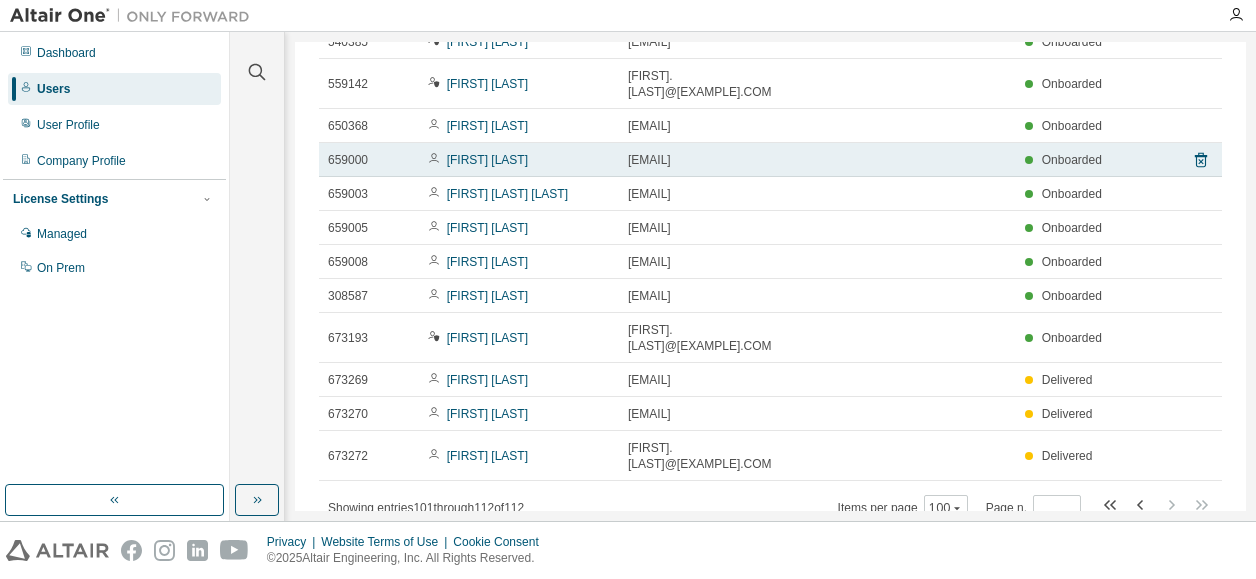 scroll, scrollTop: 0, scrollLeft: 0, axis: both 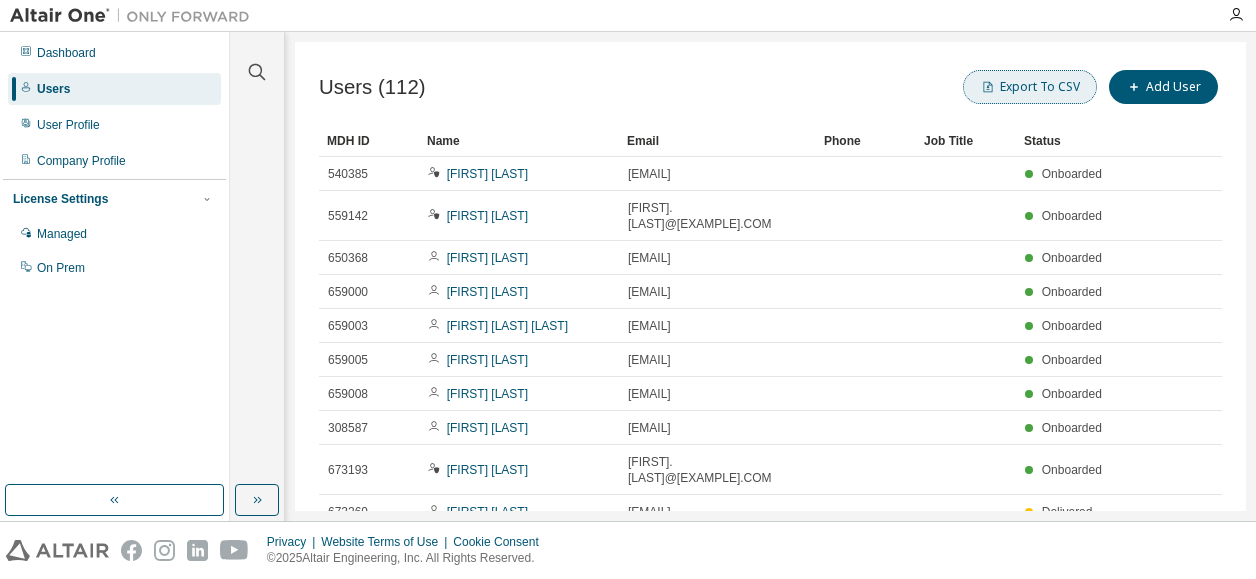 click on "Export To CSV" at bounding box center (1030, 87) 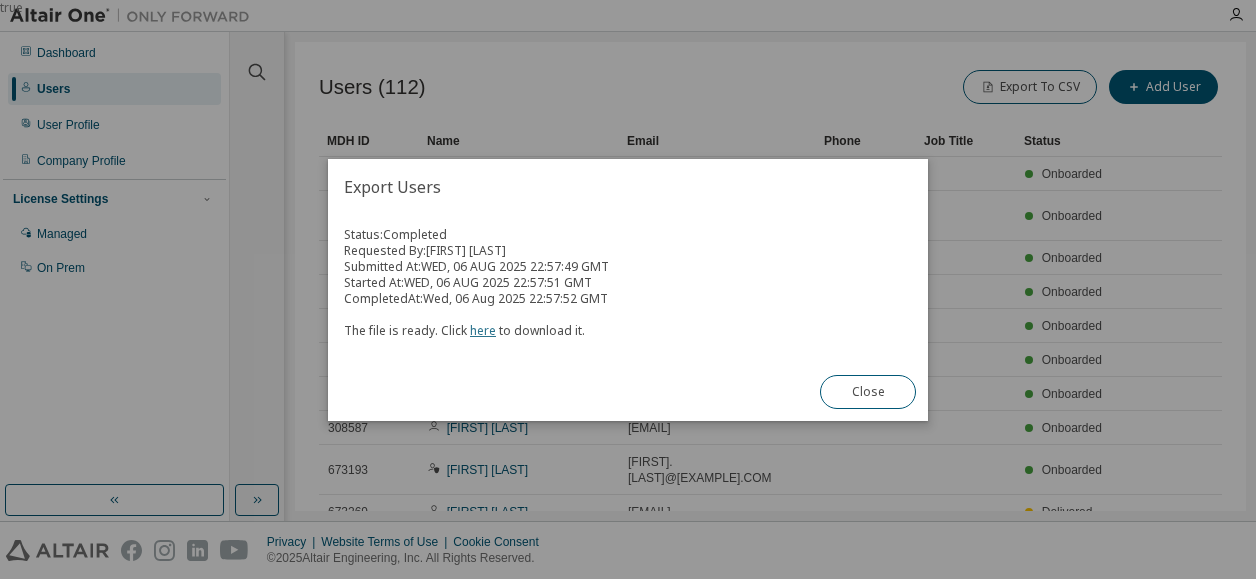 click on "here" at bounding box center [483, 330] 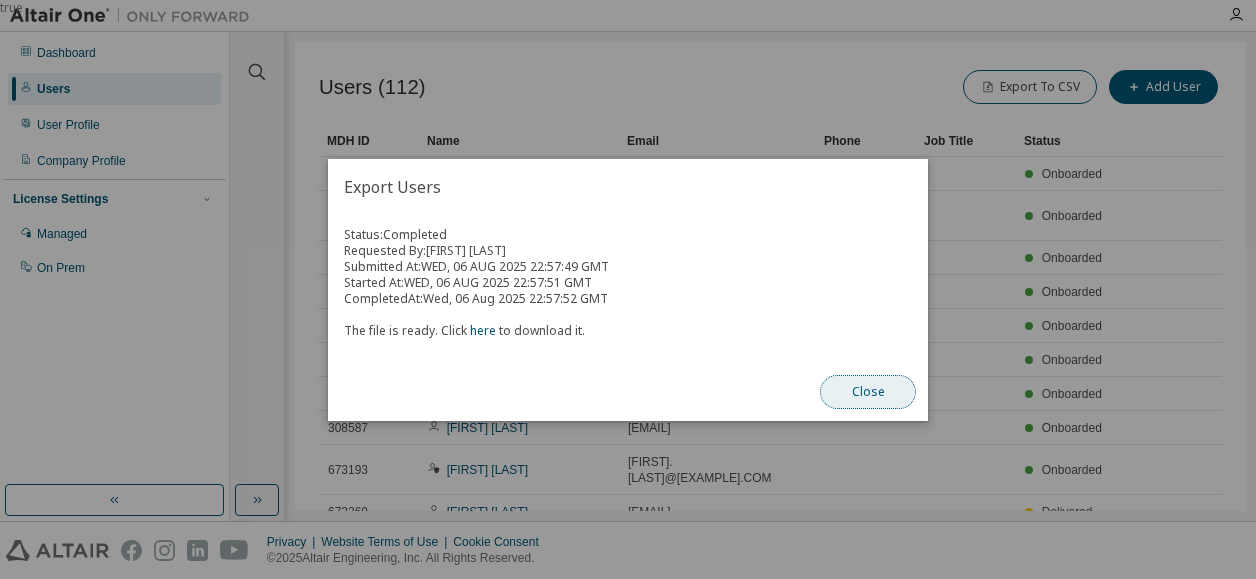 click on "Close" at bounding box center [868, 392] 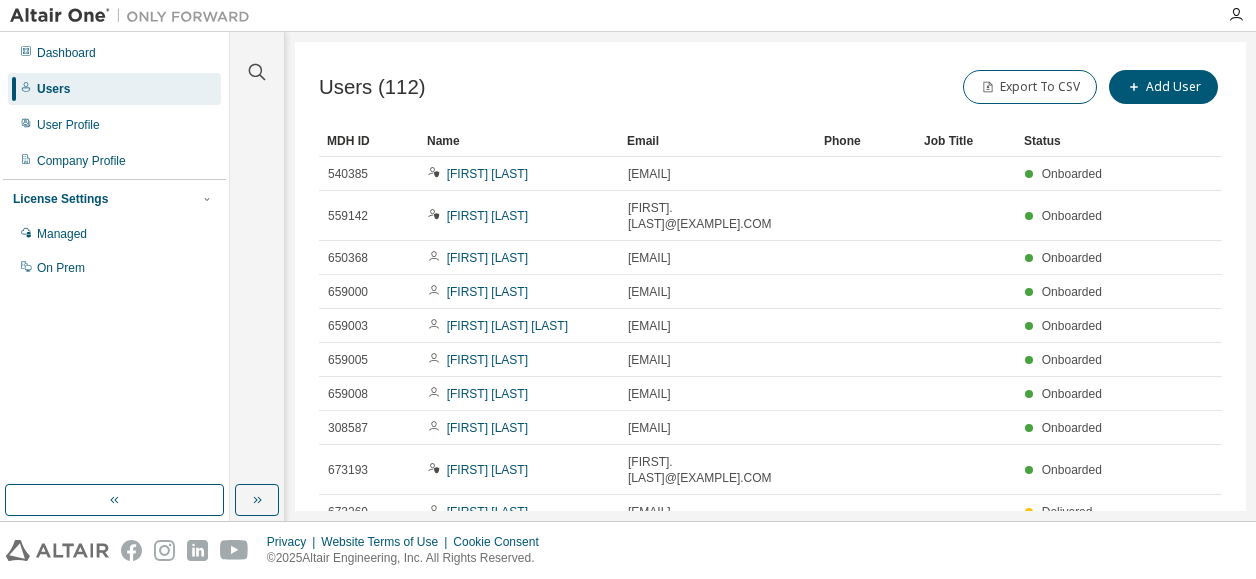 click on "Users" at bounding box center [114, 89] 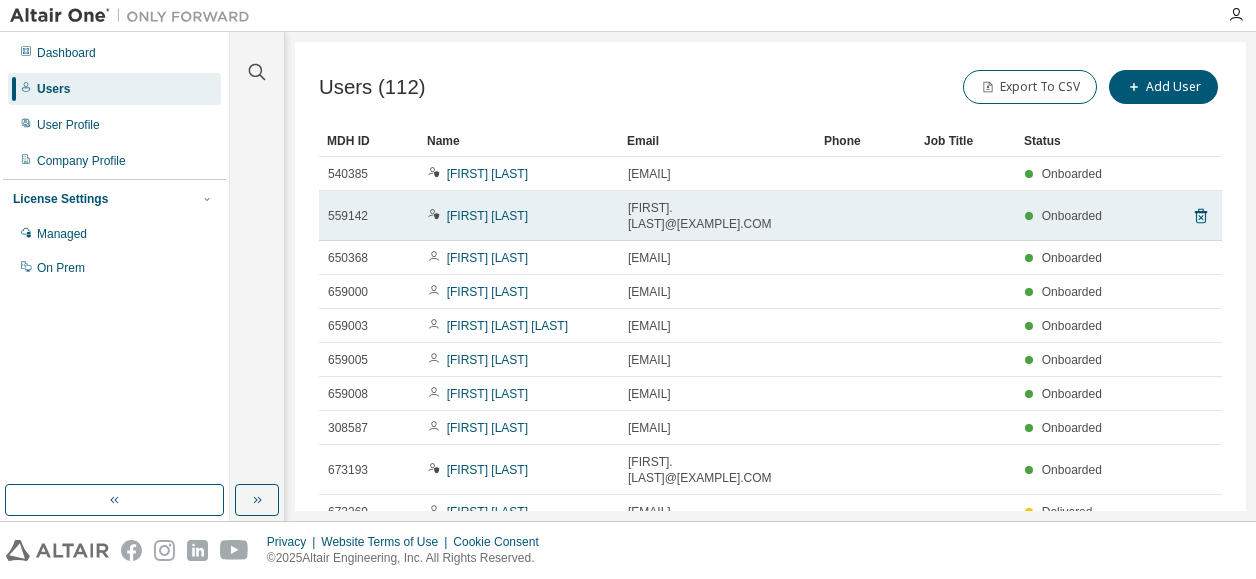 scroll, scrollTop: 146, scrollLeft: 0, axis: vertical 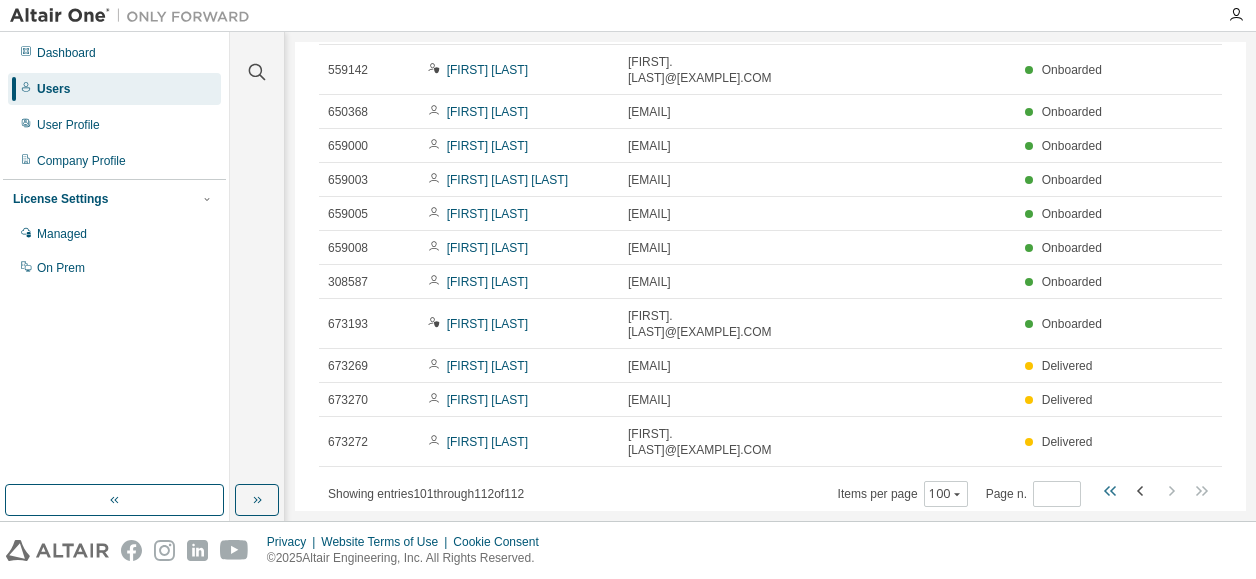 click 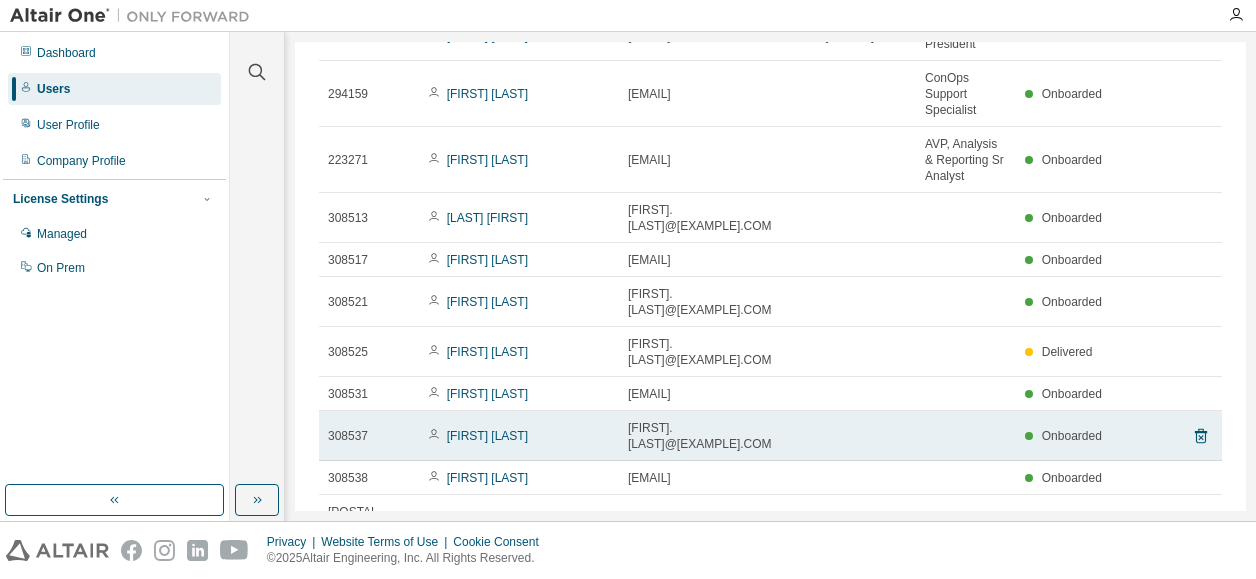 scroll, scrollTop: 0, scrollLeft: 0, axis: both 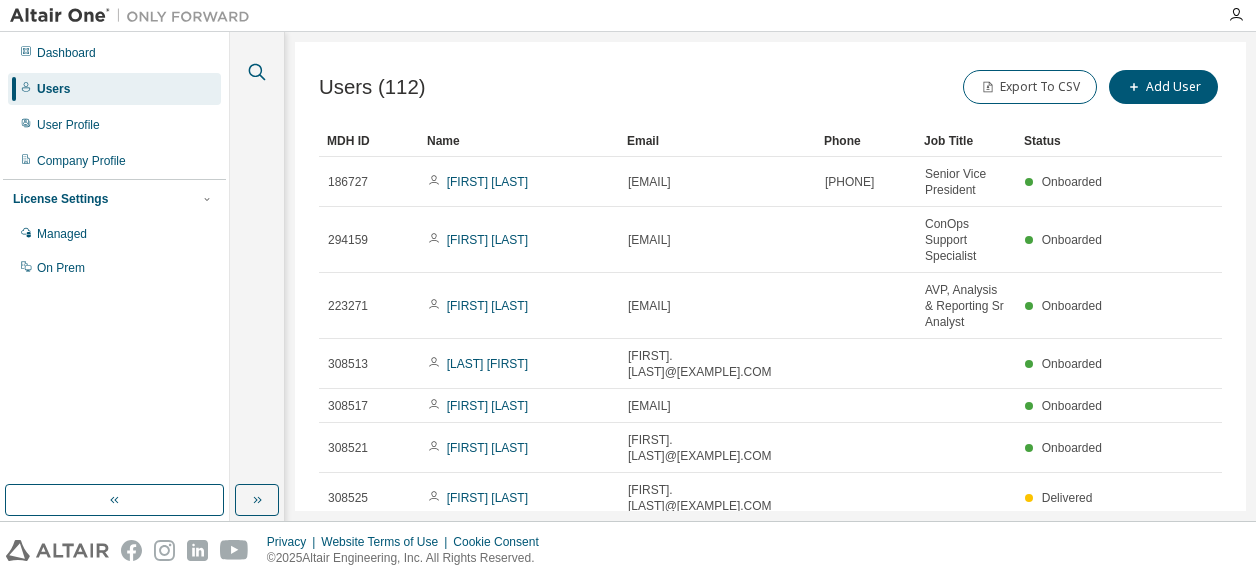 click 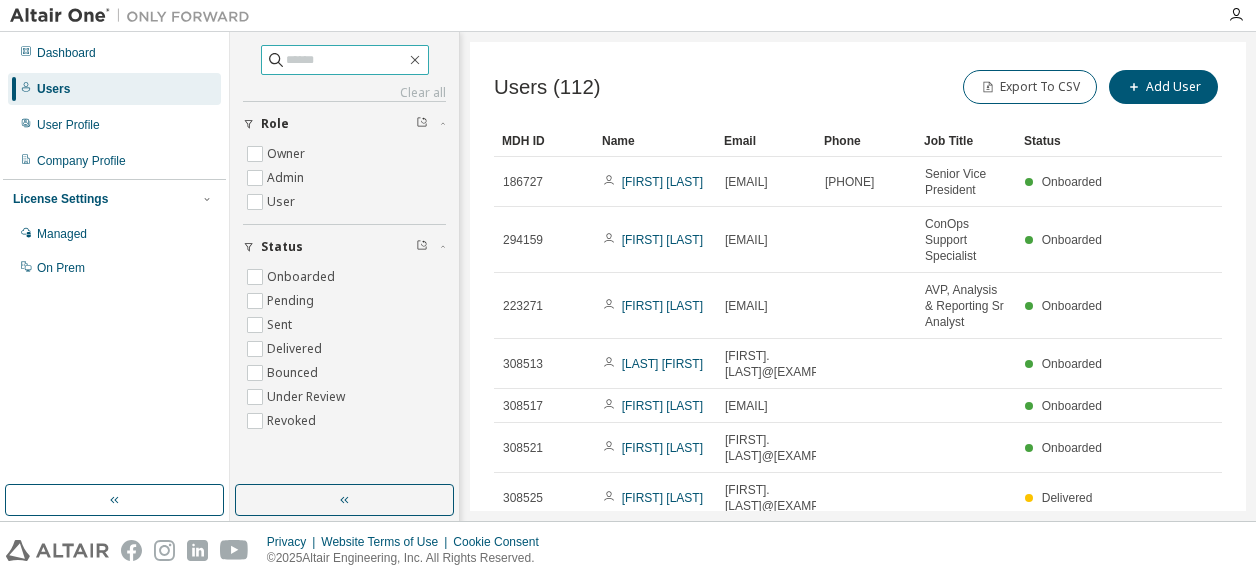 click at bounding box center (346, 60) 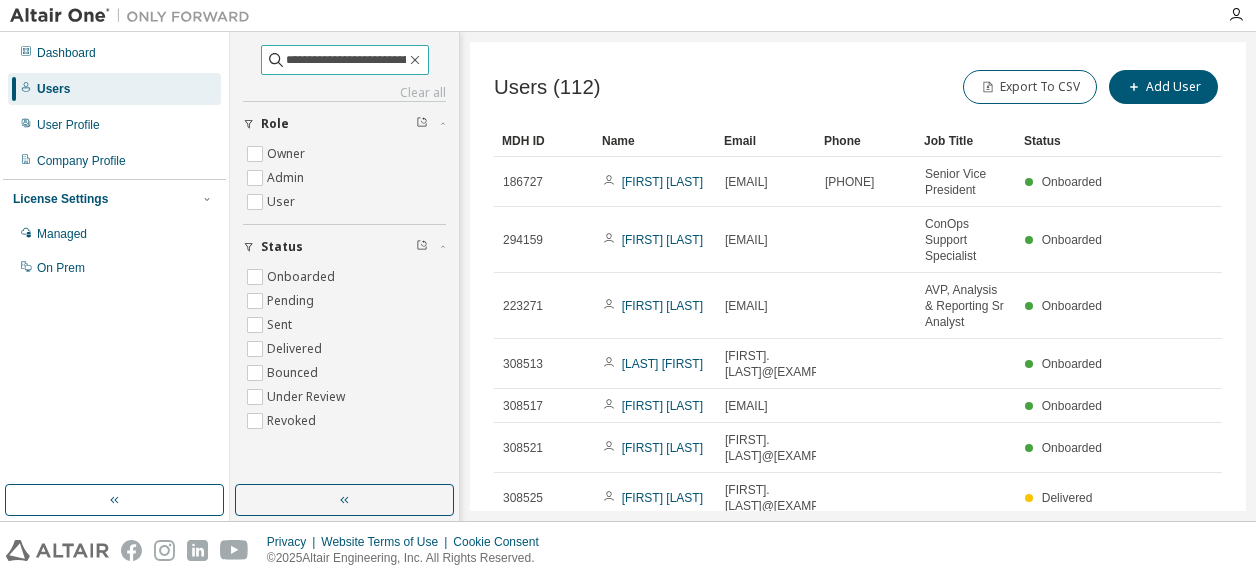 scroll, scrollTop: 0, scrollLeft: 42, axis: horizontal 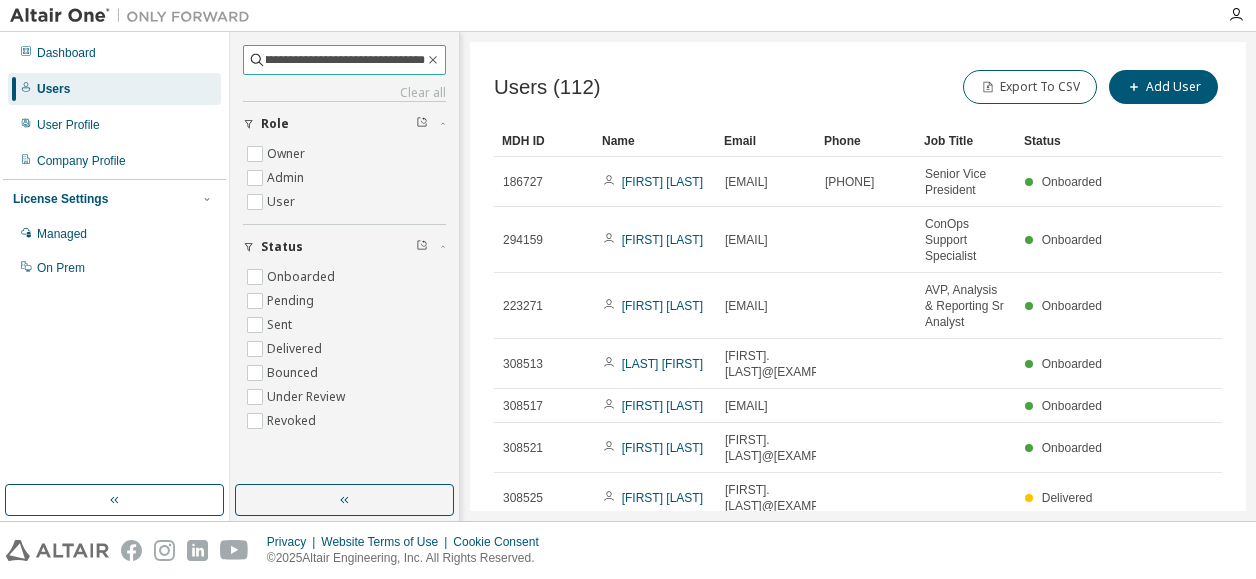 type on "**********" 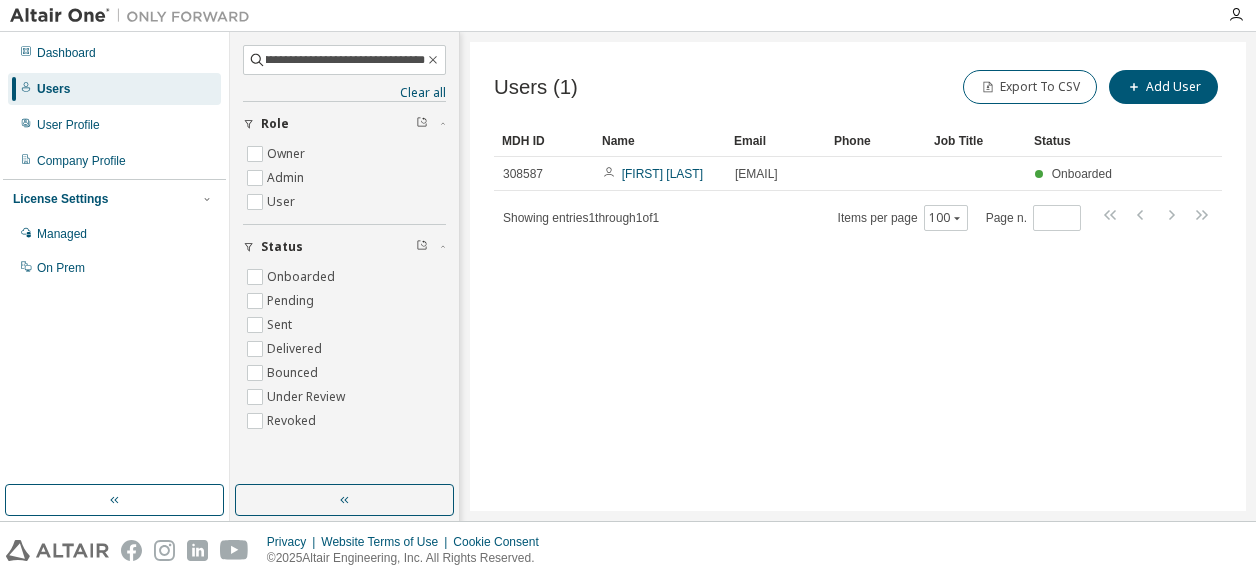 scroll, scrollTop: 0, scrollLeft: 0, axis: both 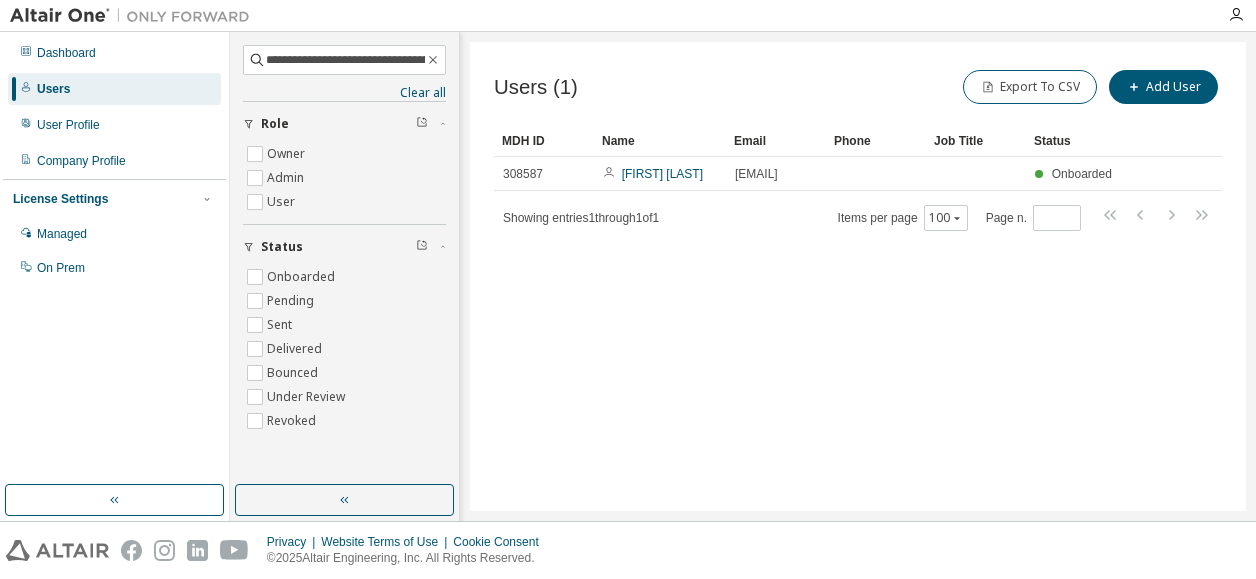 click on "Users (1) Export To CSV Add User Clear Load Save Save As Field Operator Value Select filter Select operand Add criteria Search MDH ID Name Email Phone Job Title Status 308587    allison boucher allison.j.boucher@citizensbank.com Onboarded Showing entries  1  through  1  of  1 Items per page 100 Page n. *" at bounding box center [858, 276] 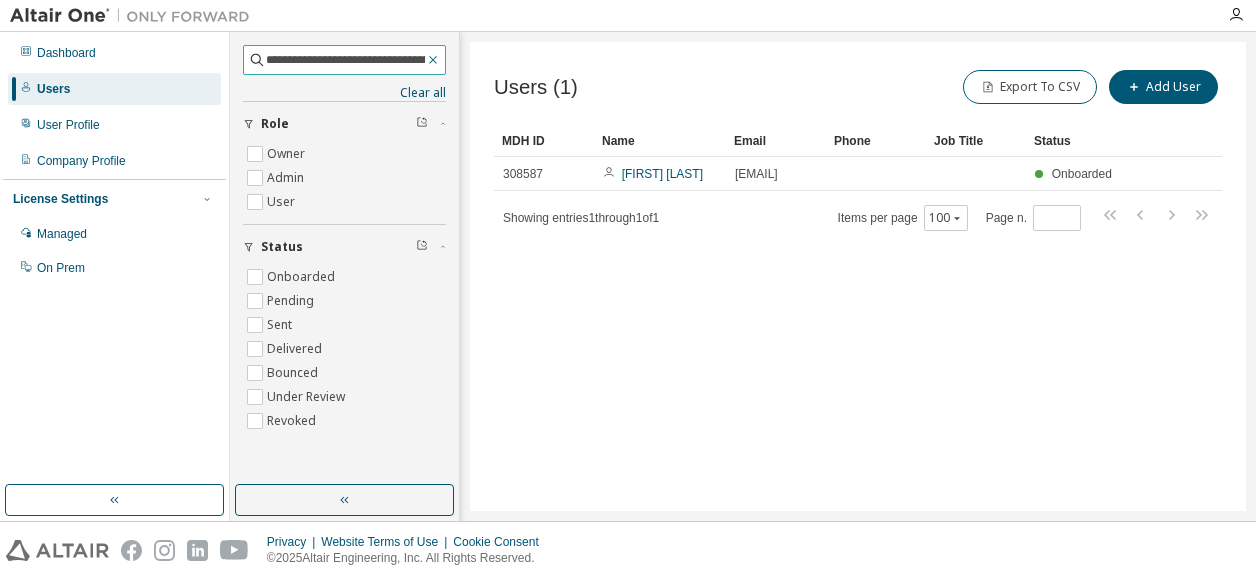 click 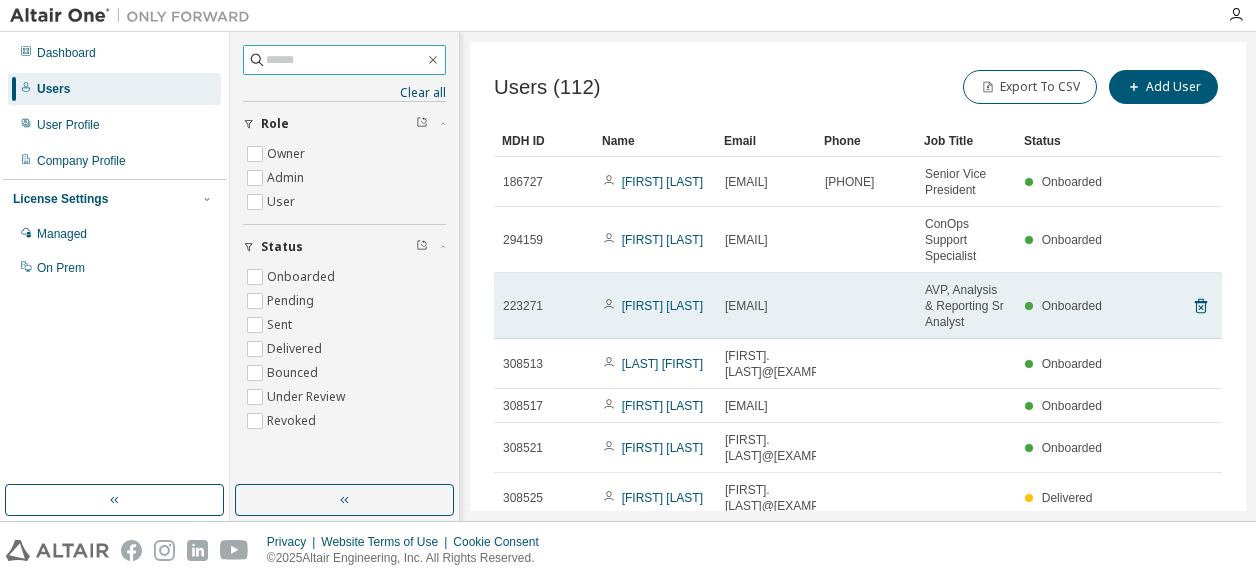 click on "223271" at bounding box center [544, 306] 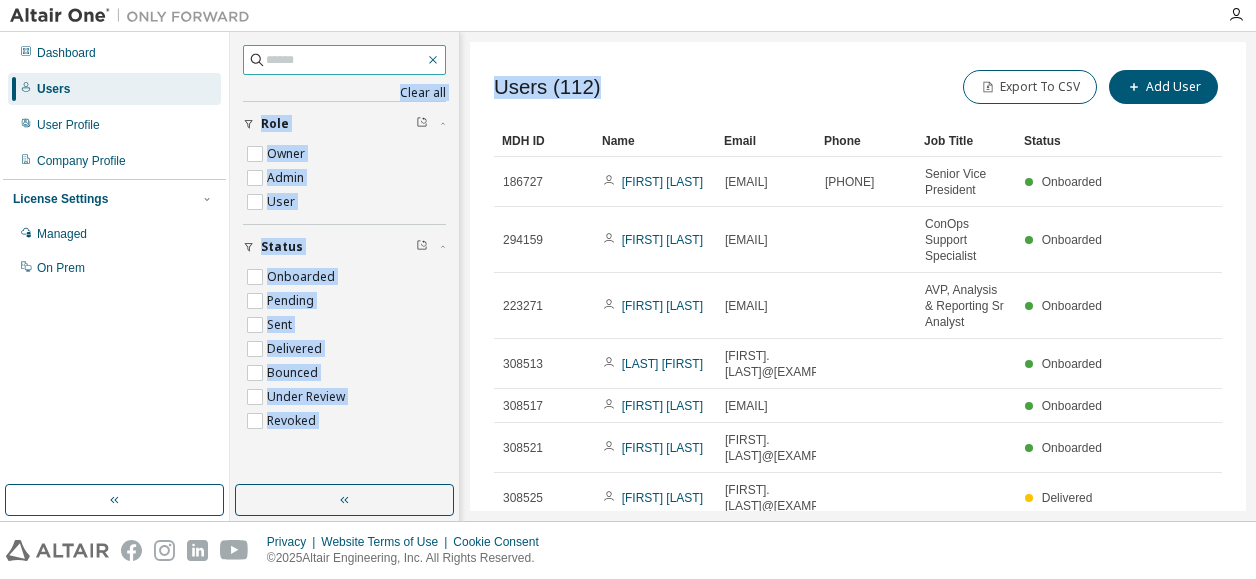 drag, startPoint x: 623, startPoint y: 53, endPoint x: 432, endPoint y: 61, distance: 191.16747 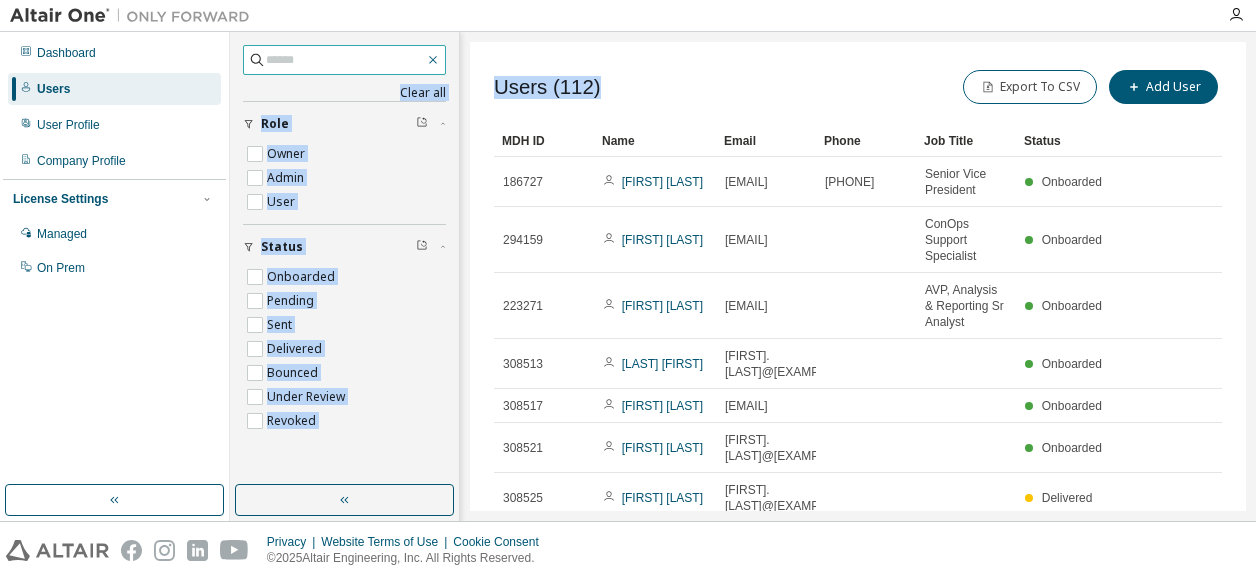 click 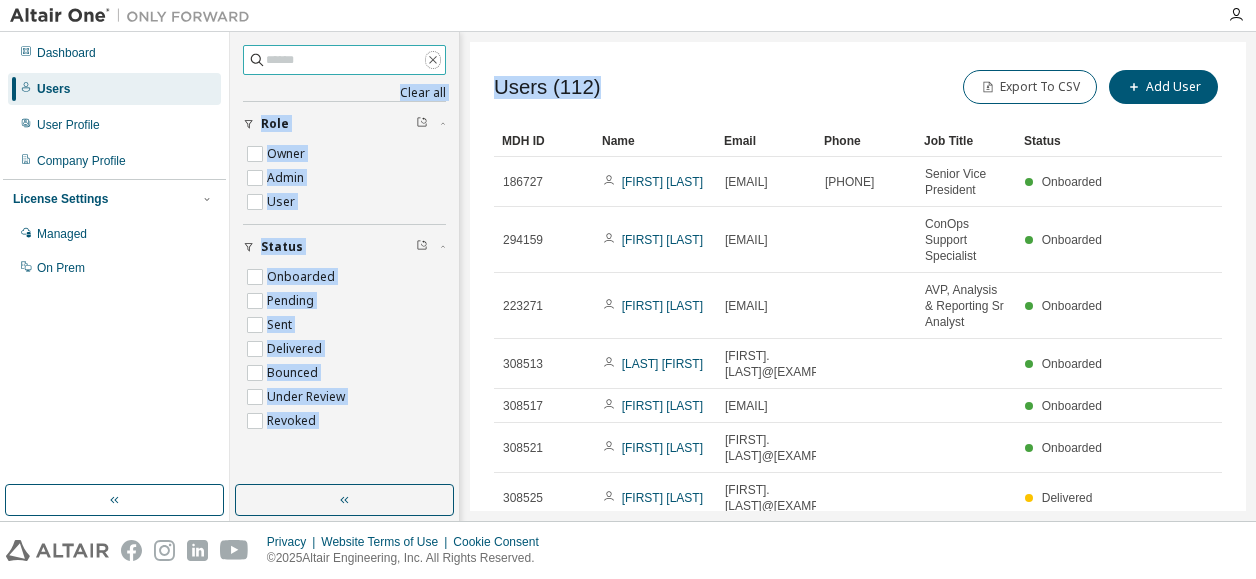 type 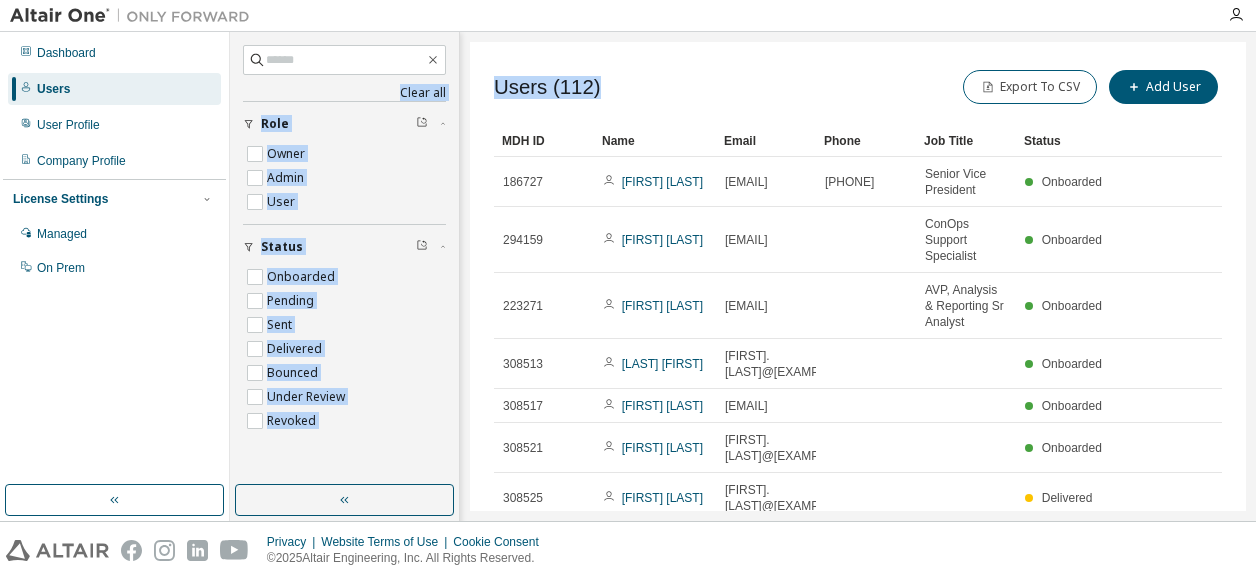 type 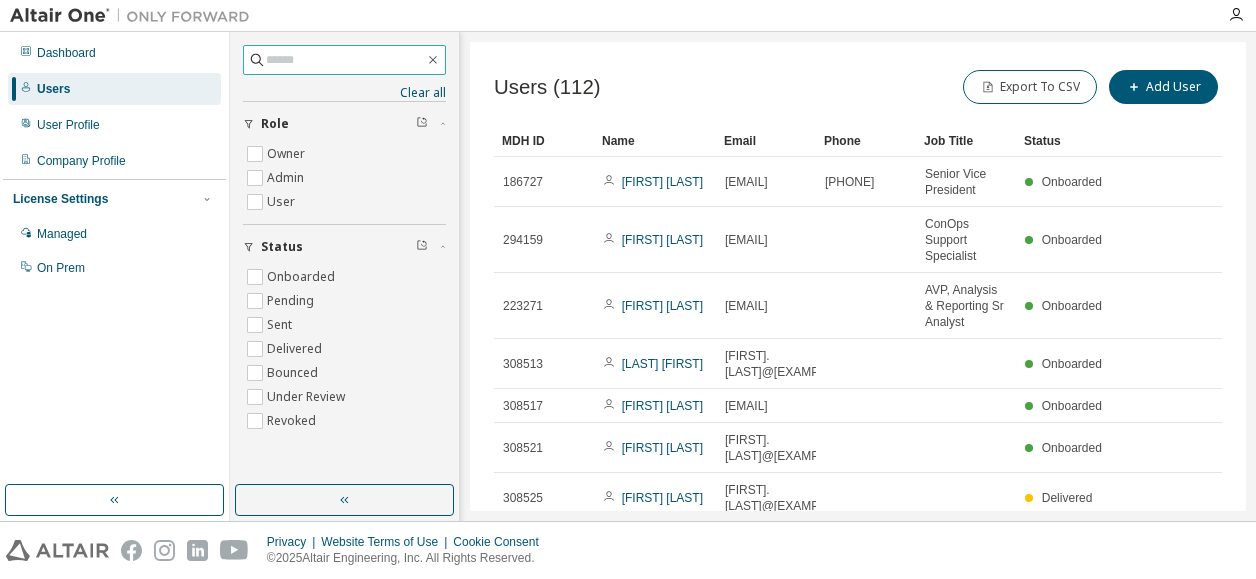 click 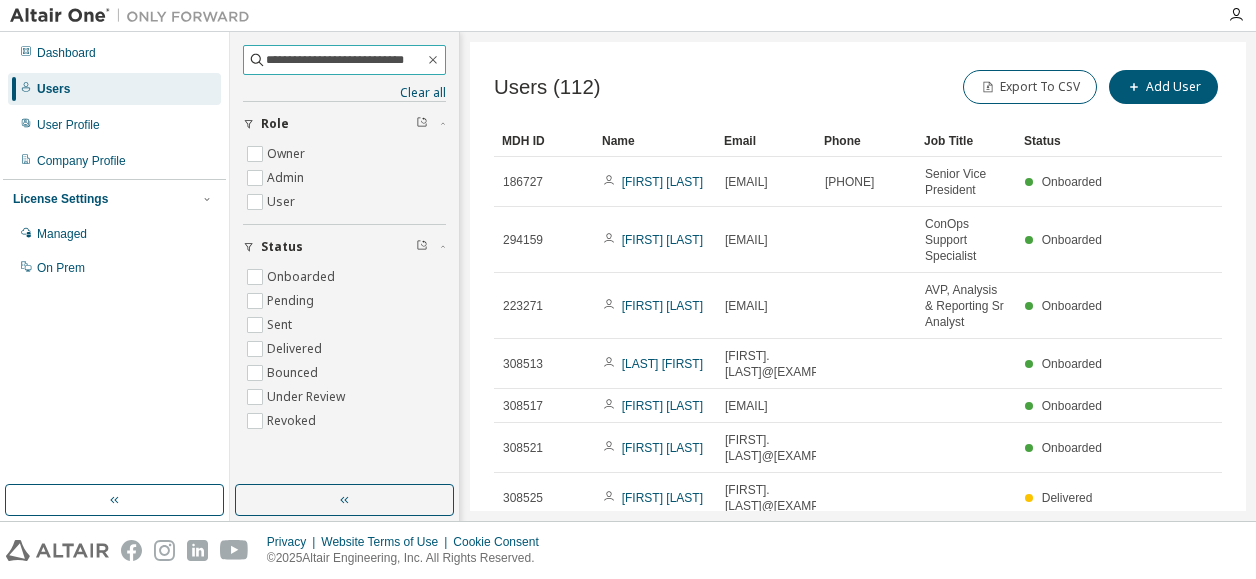 scroll, scrollTop: 0, scrollLeft: 32, axis: horizontal 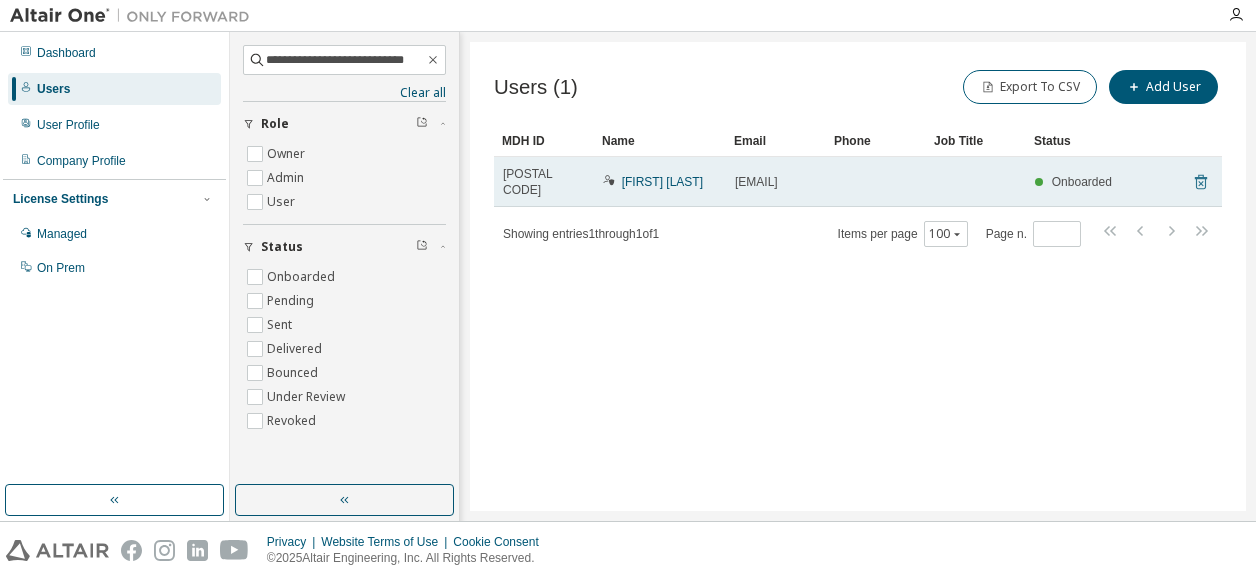 click 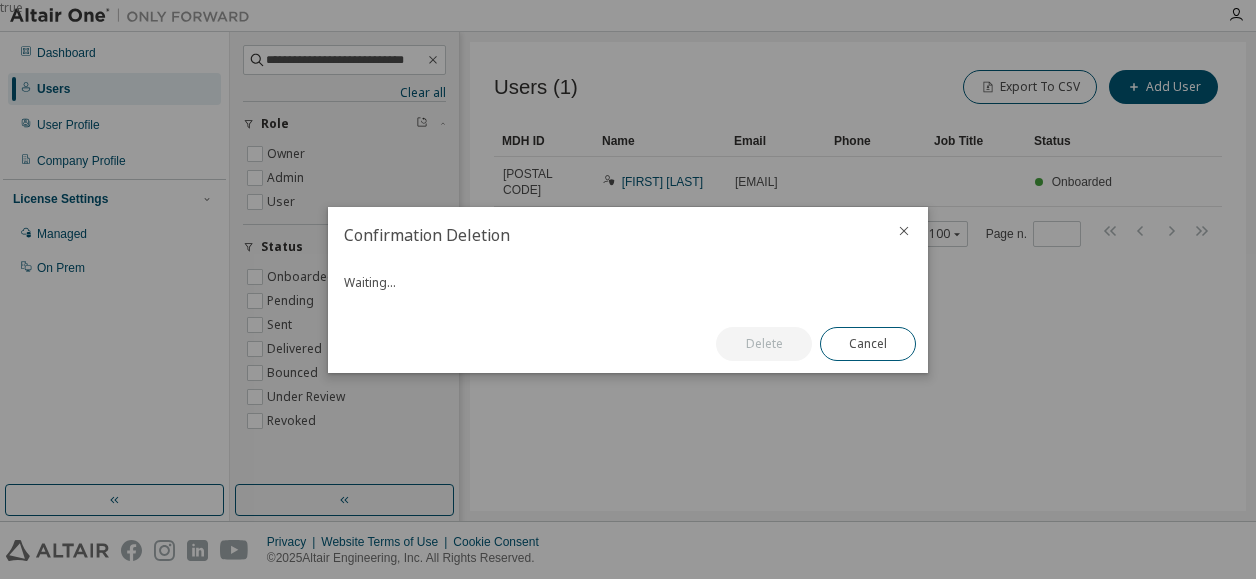 scroll, scrollTop: 0, scrollLeft: 0, axis: both 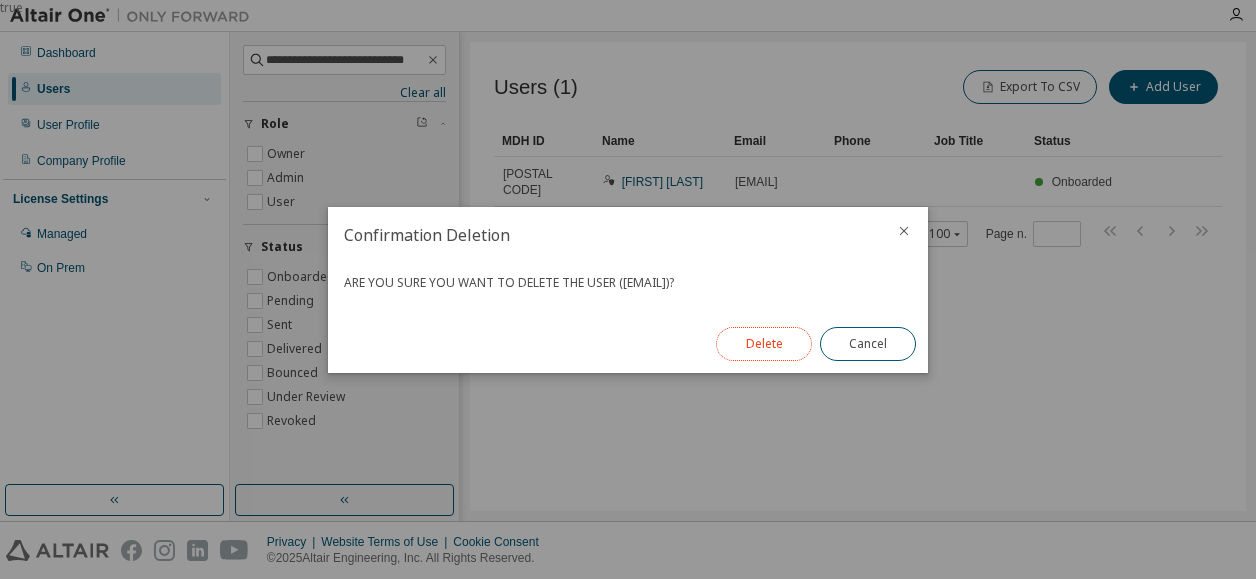 click on "Delete" at bounding box center [764, 344] 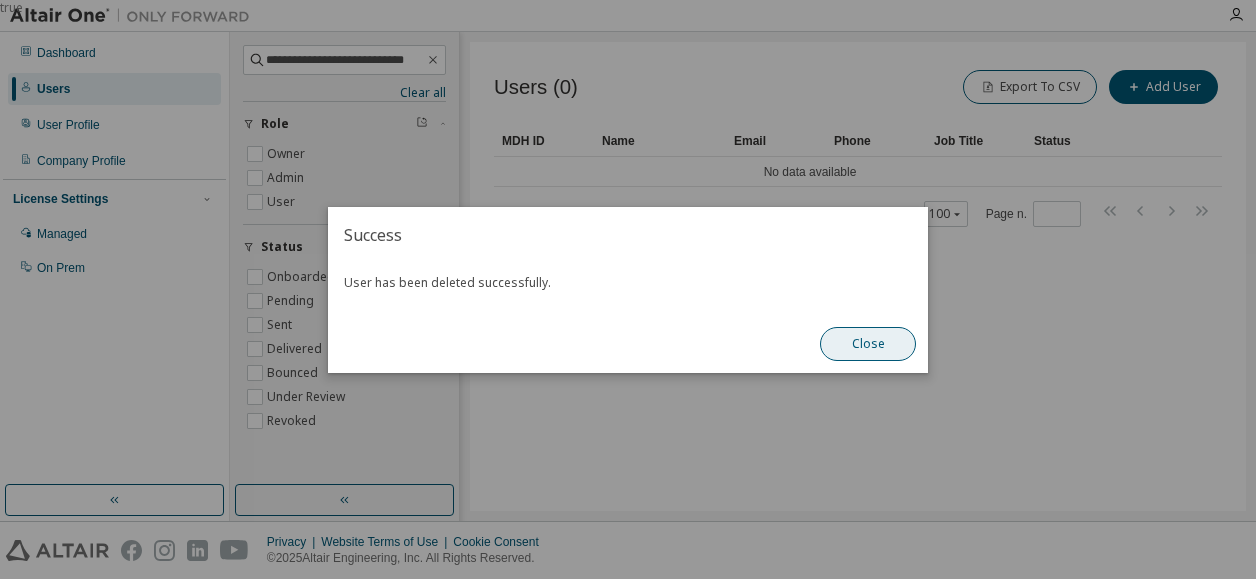 click on "Close" at bounding box center (868, 344) 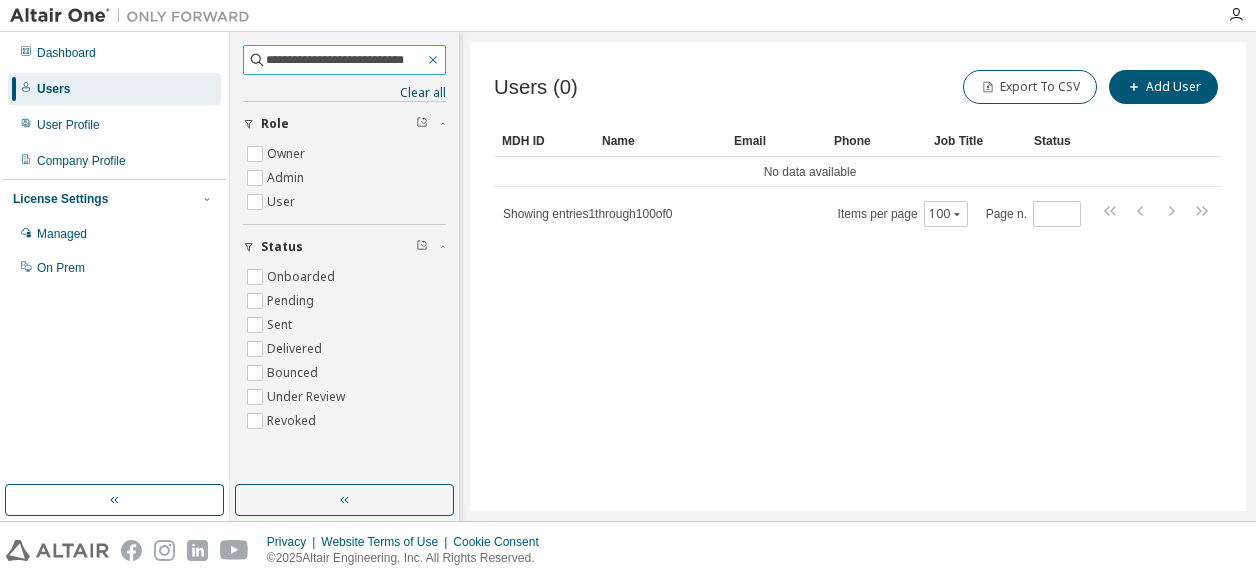 click 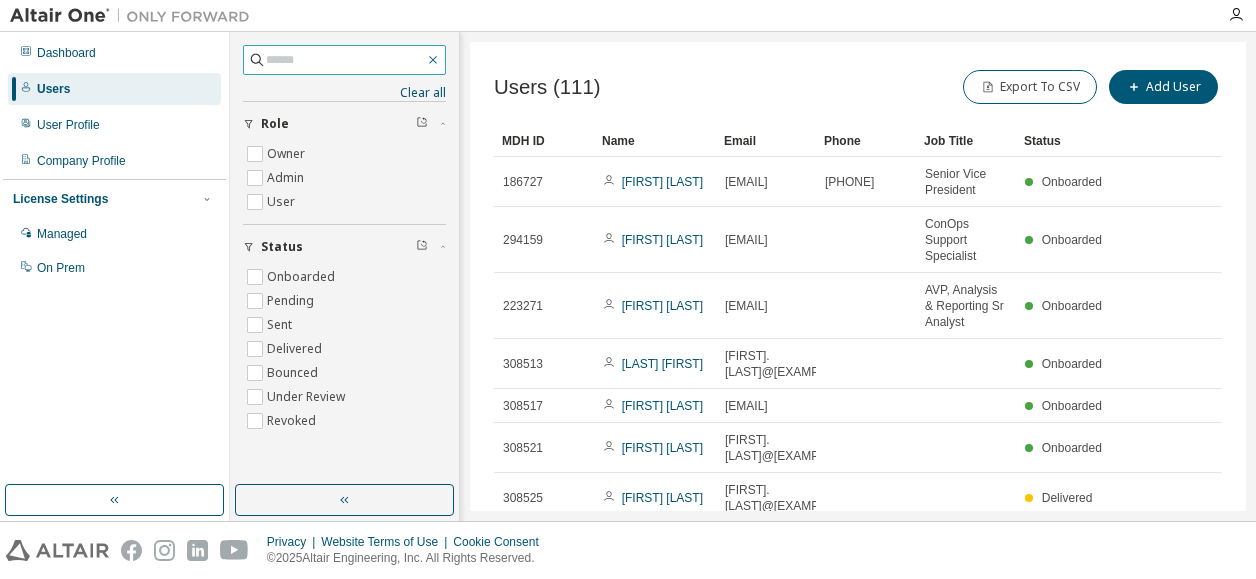 click 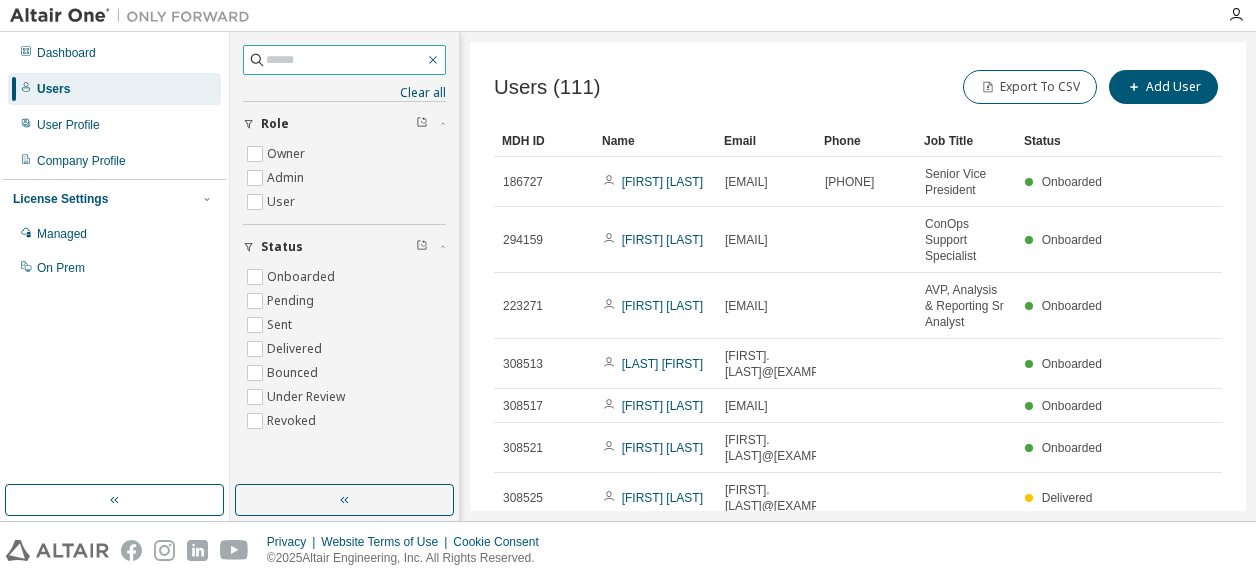 click 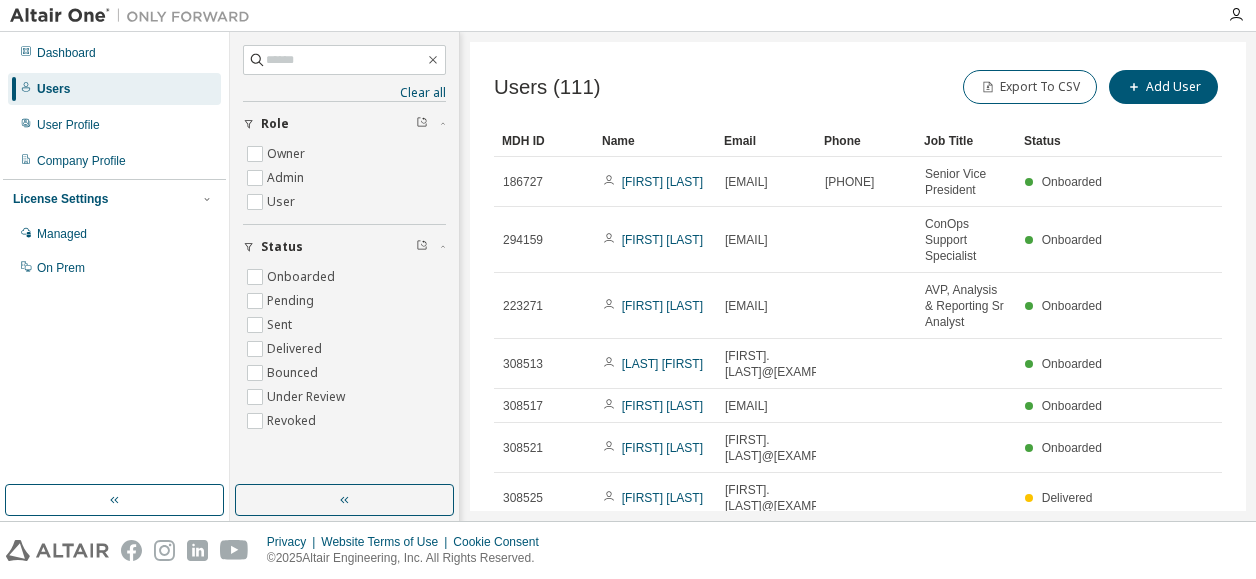 click on "Users (111) Export To CSV Add User Clear Load Save Save As Field Operator Value Select filter Select operand Add criteria Search MDH ID Name Email Phone Job Title Status 186727    Stephen Stanback stephen.stanback@citizensbank.com 401-286-9142 Senior Vice President Onboarded 294159    Warren Wear warren.wear@citizensbank.com ConOps Support Specialist Onboarded 223271    Perrone marc marc.c.perrone@citizensbank.com AVP, Analysis & Reporting Sr Analyst Onboarded 308513    Powers Kathleen Kathleen.Powers@citizensbank.com Onboarded 308517    Kenney Arielle Arielle.Kenney@citizensbank.com Onboarded 308521    Corcelli Joseph Joseph.A.Corcelli@citizensbank.com Onboarded 308525    Carroll Jared Jared.Carroll@citizensbank.com Delivered 308531    Mitchell Todd Todd.G.Mitchell@citizensbank.com Onboarded 308537    Mylott Jessica Jessica.L.Mylott@citizensbank.com Onboarded 308538    Hall Michael Michael.Hall@citizensbank.com Onboarded 308540    SeringMatarr Mbye SeringMatarr.Mbye@citizensbank.com 1 *" at bounding box center (858, 276) 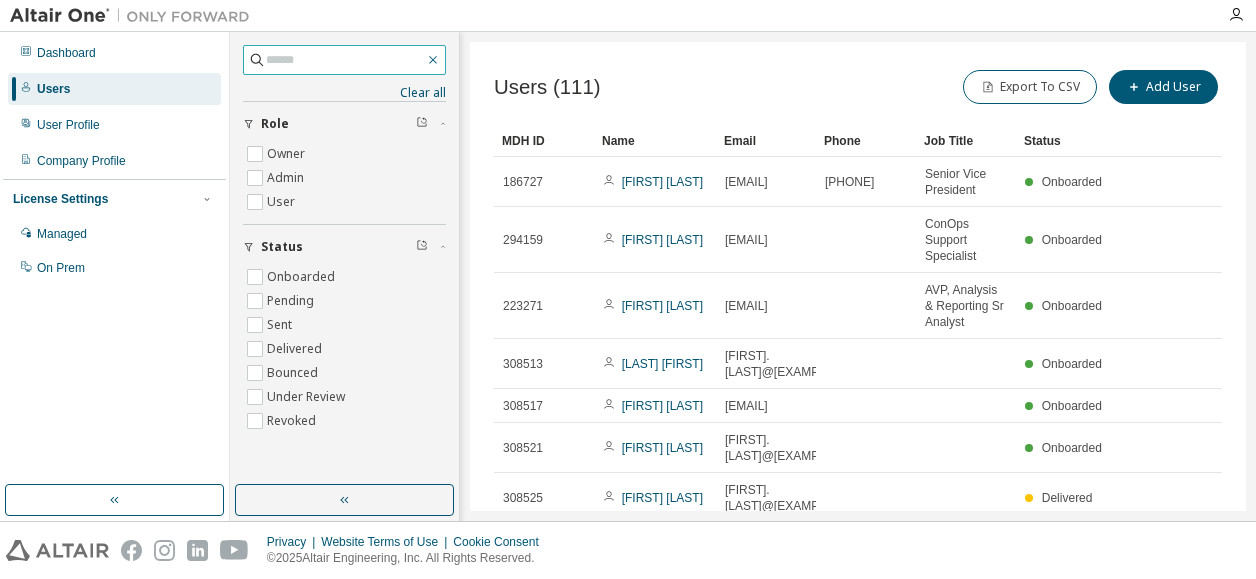 click 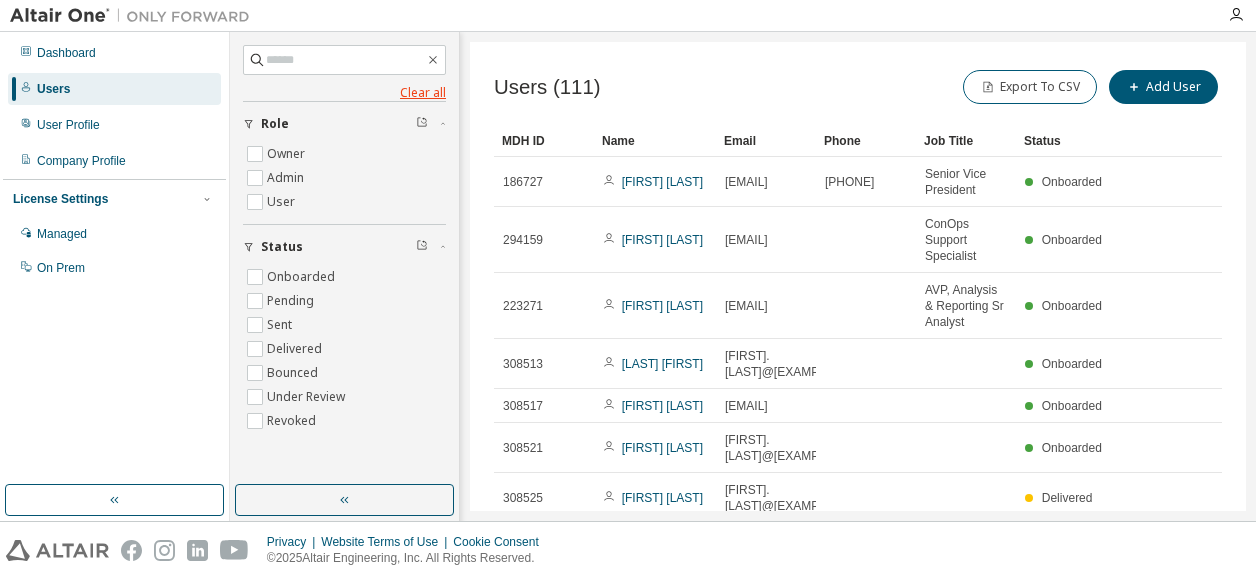 click on "Clear all" at bounding box center [344, 93] 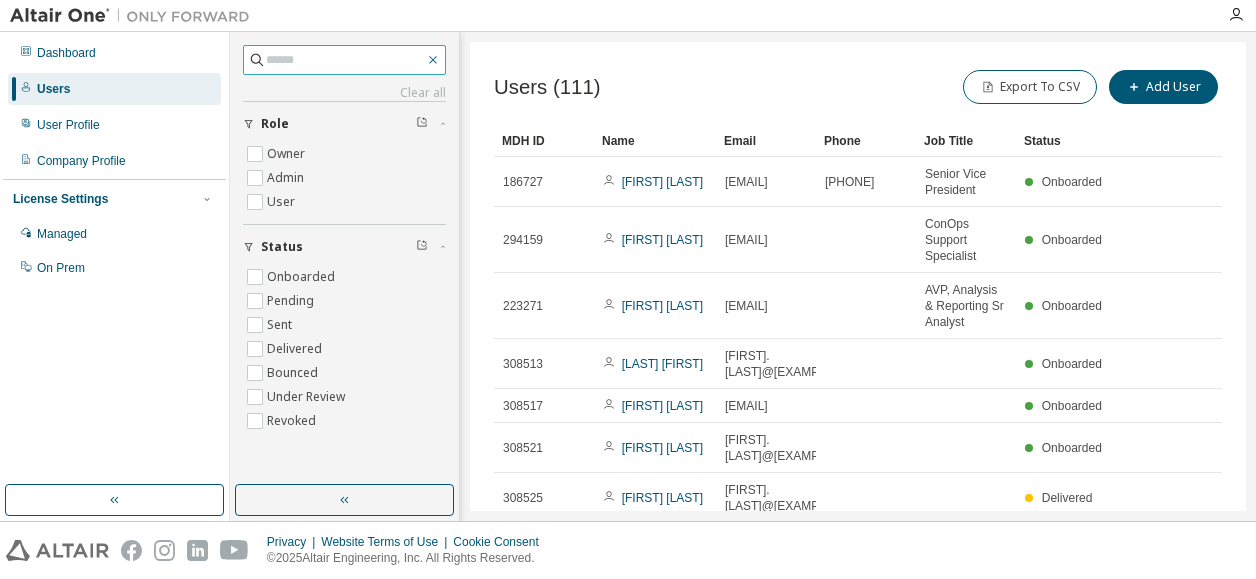 click 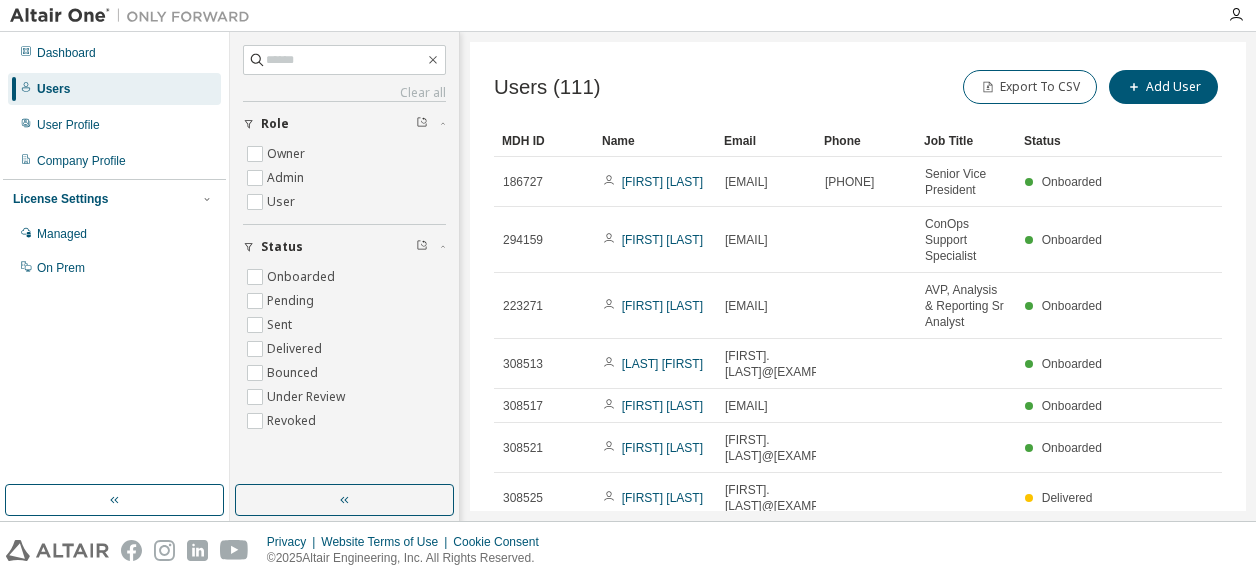 click on "Users (111) Export To CSV Add User" at bounding box center [858, 87] 